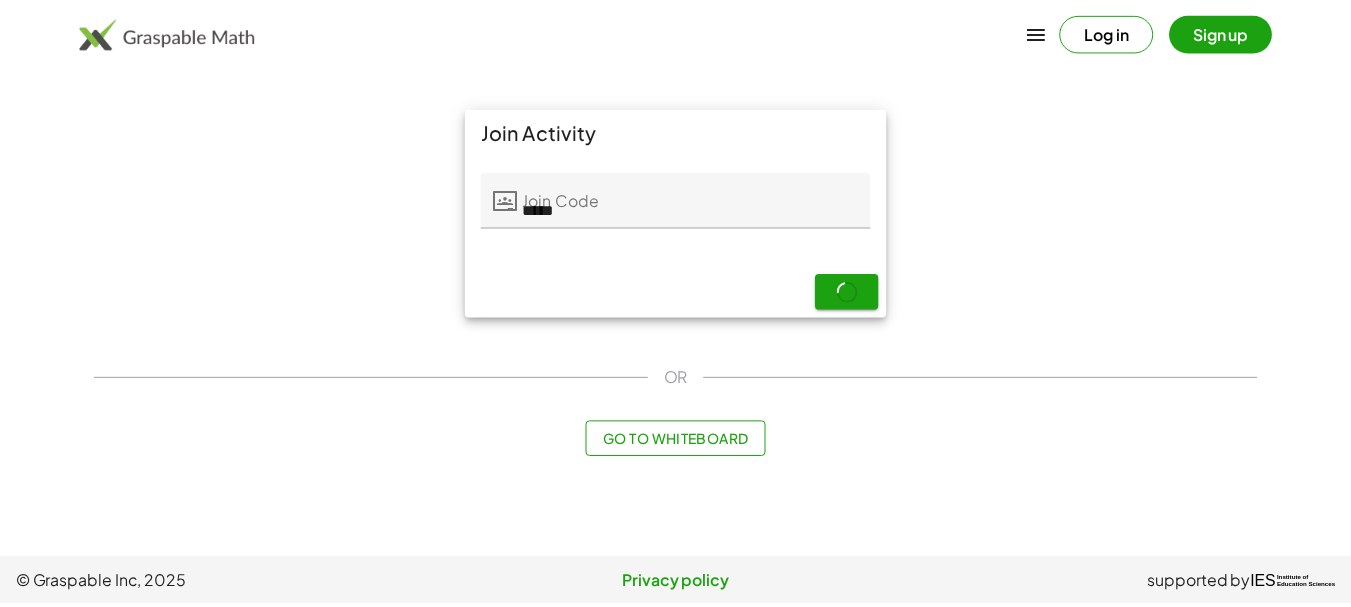scroll, scrollTop: 0, scrollLeft: 0, axis: both 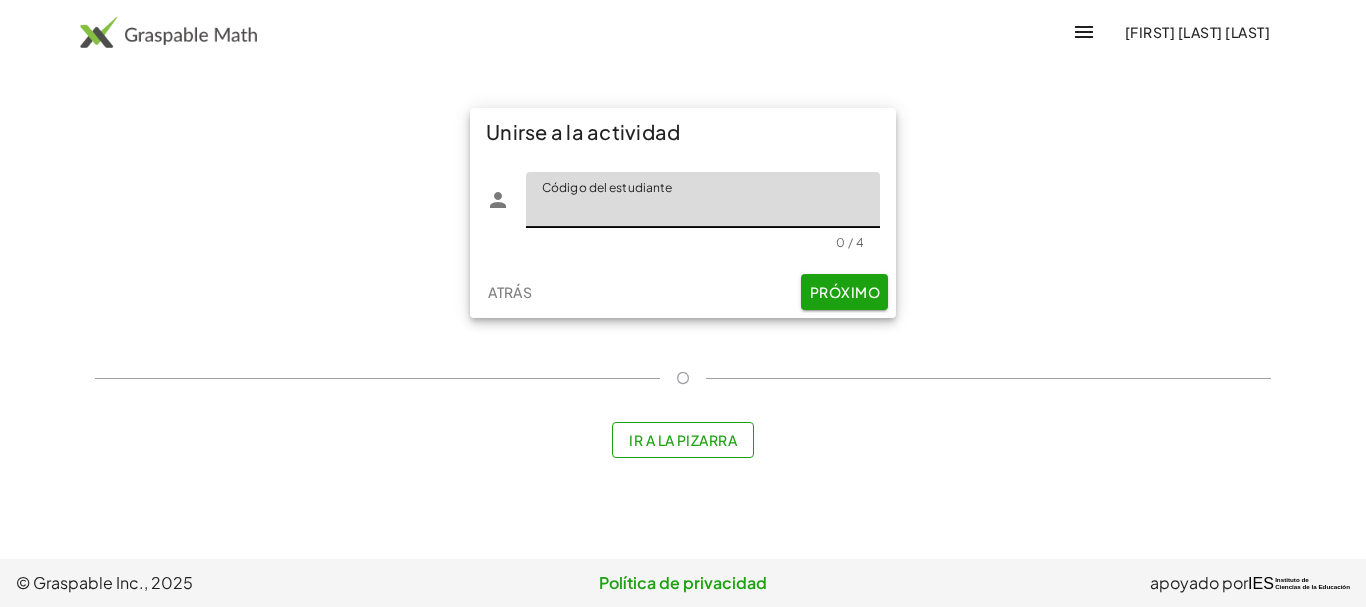 click on "Código del estudiante" 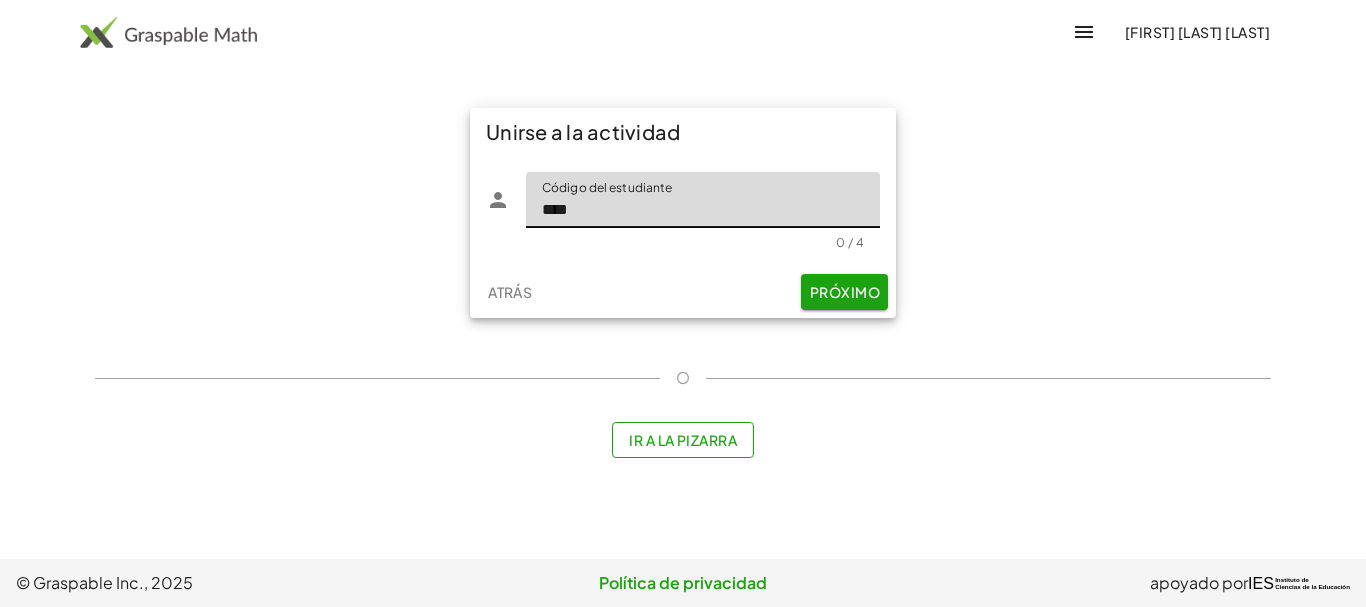 type on "****" 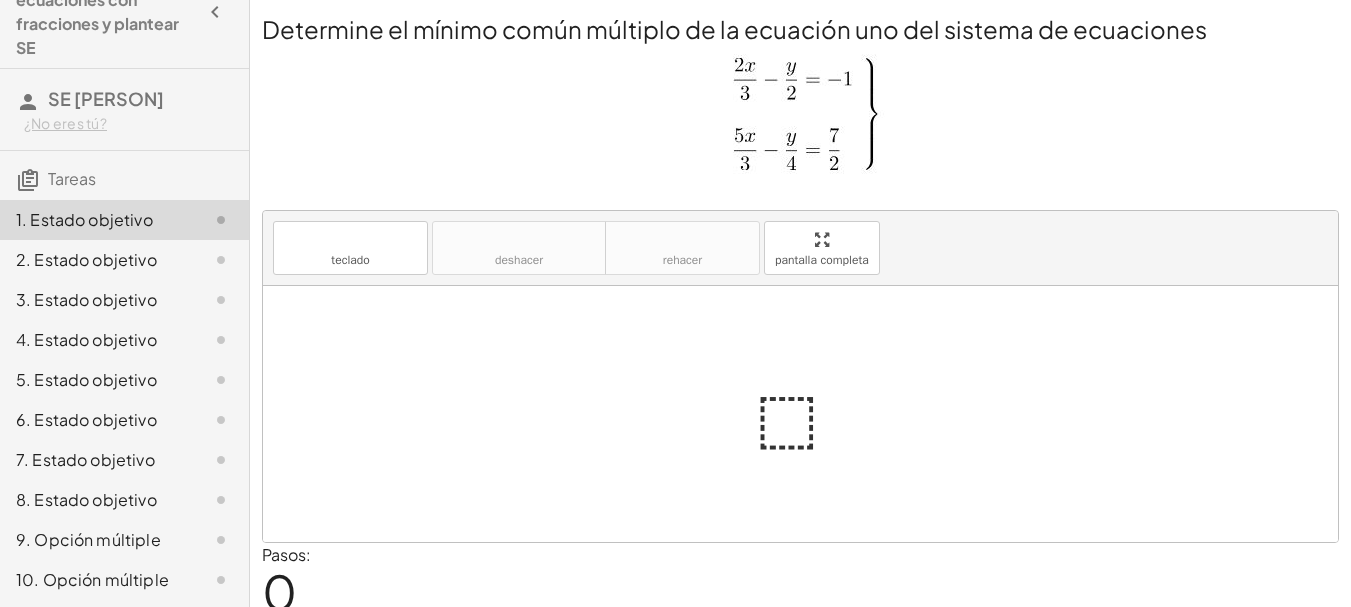 scroll, scrollTop: 0, scrollLeft: 0, axis: both 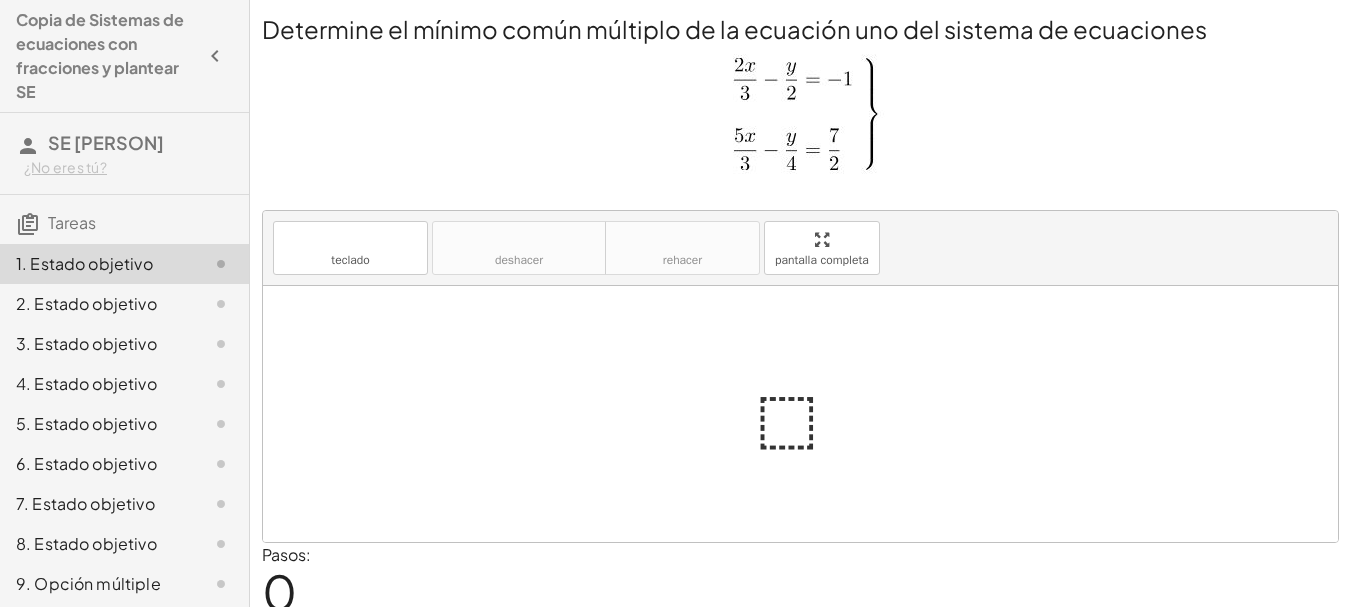 click at bounding box center [808, 414] 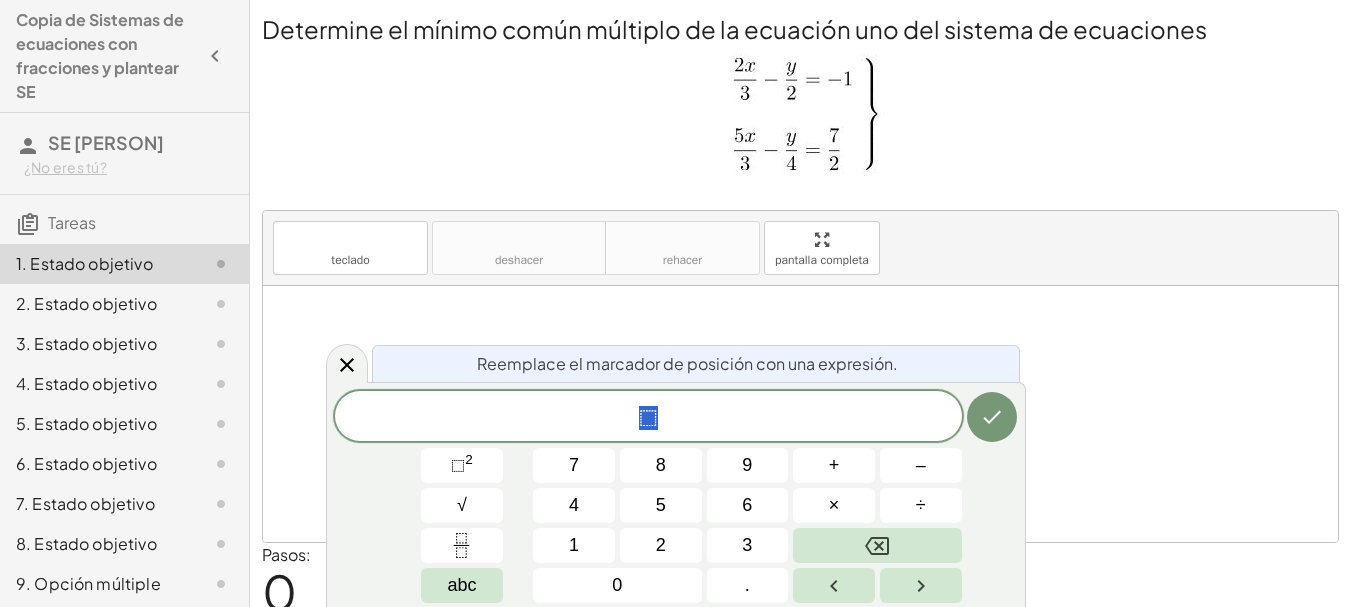 scroll, scrollTop: 75, scrollLeft: 0, axis: vertical 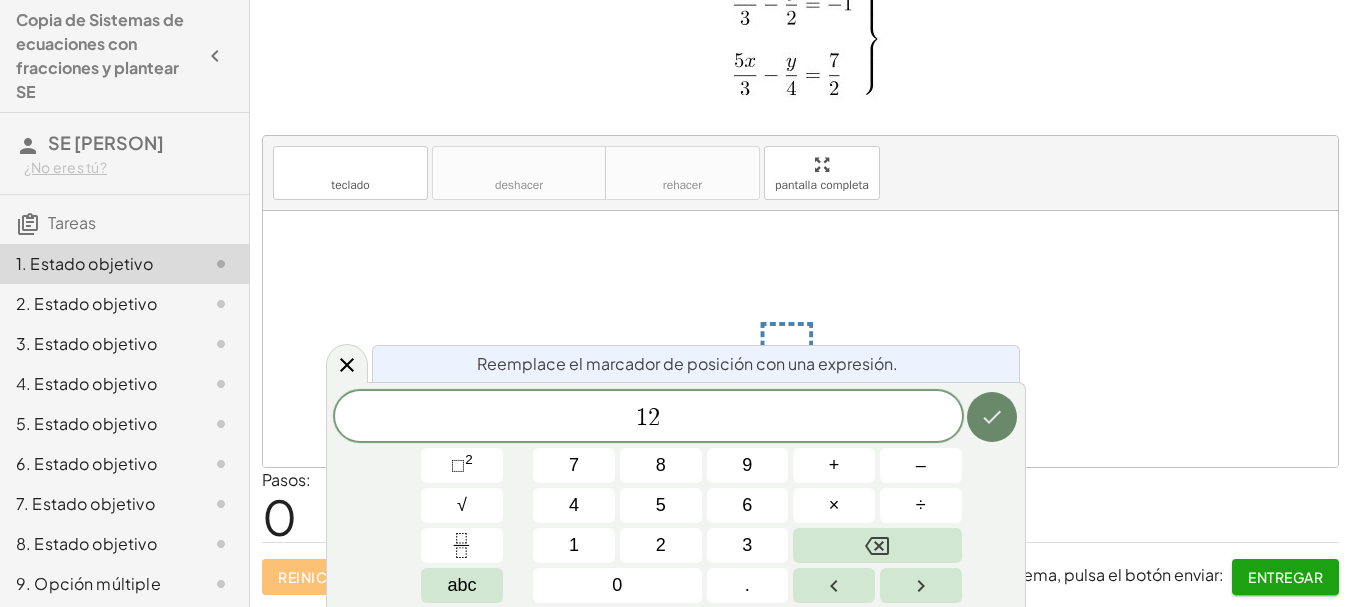 click 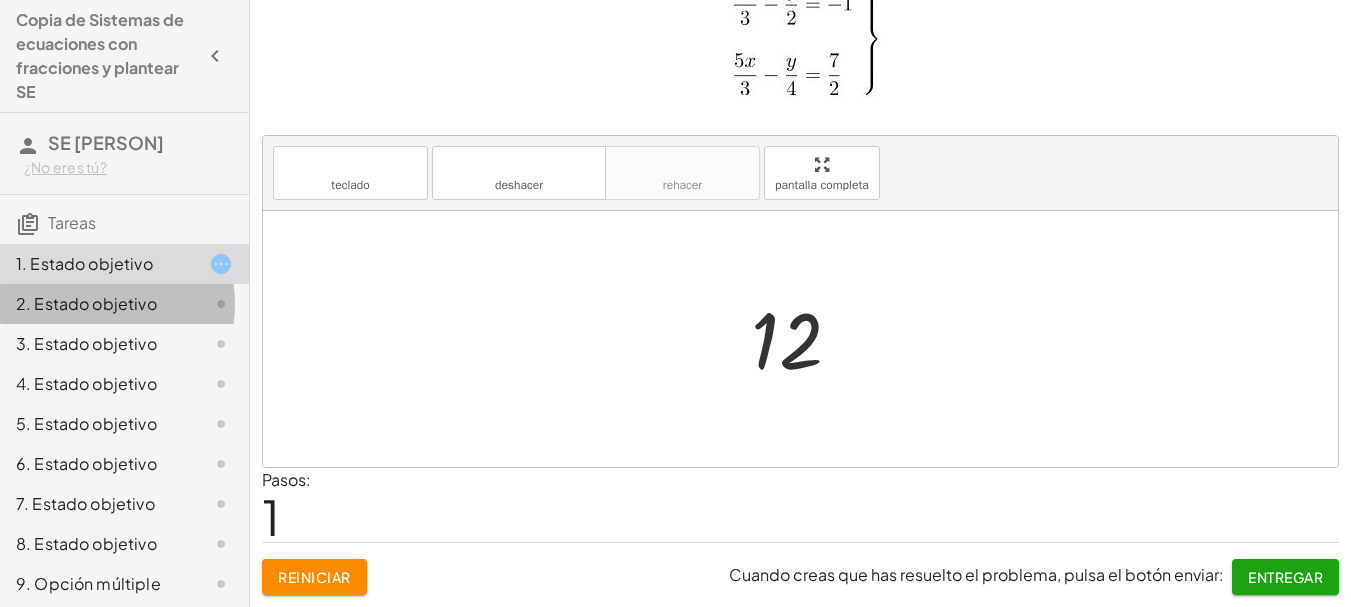 click on "2. Estado objetivo" at bounding box center (86, 303) 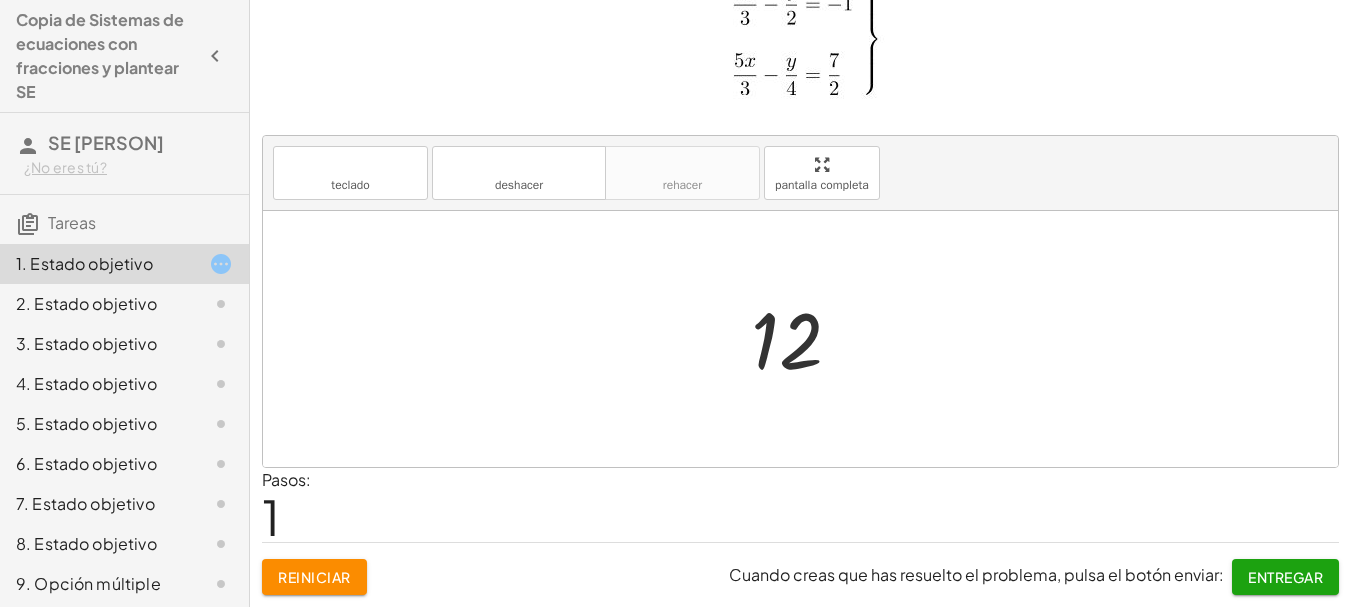 click on "2. Estado objetivo" at bounding box center [86, 303] 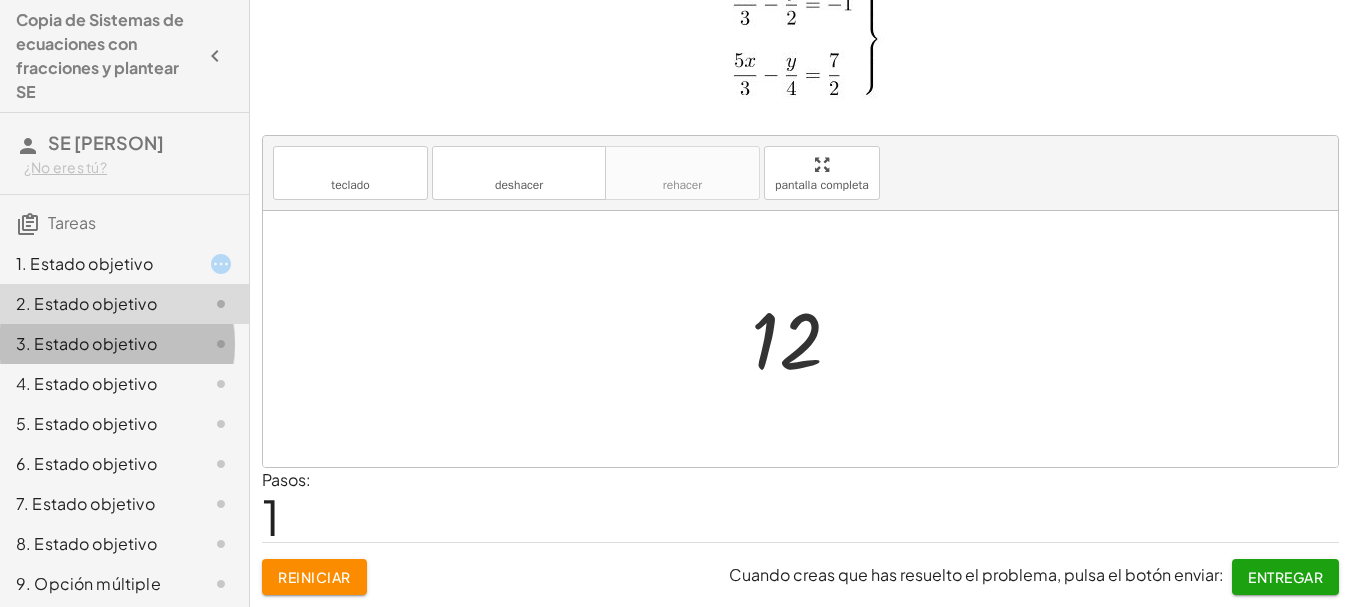 click on "3. Estado objetivo" 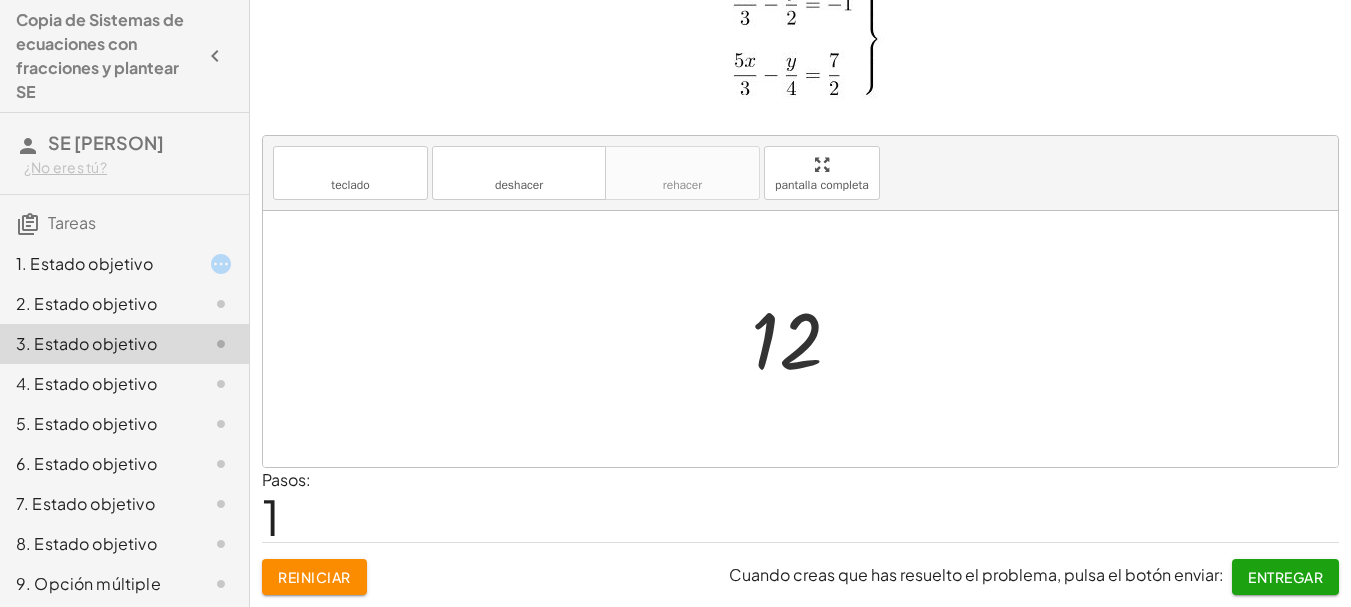click on "2. Estado objetivo" 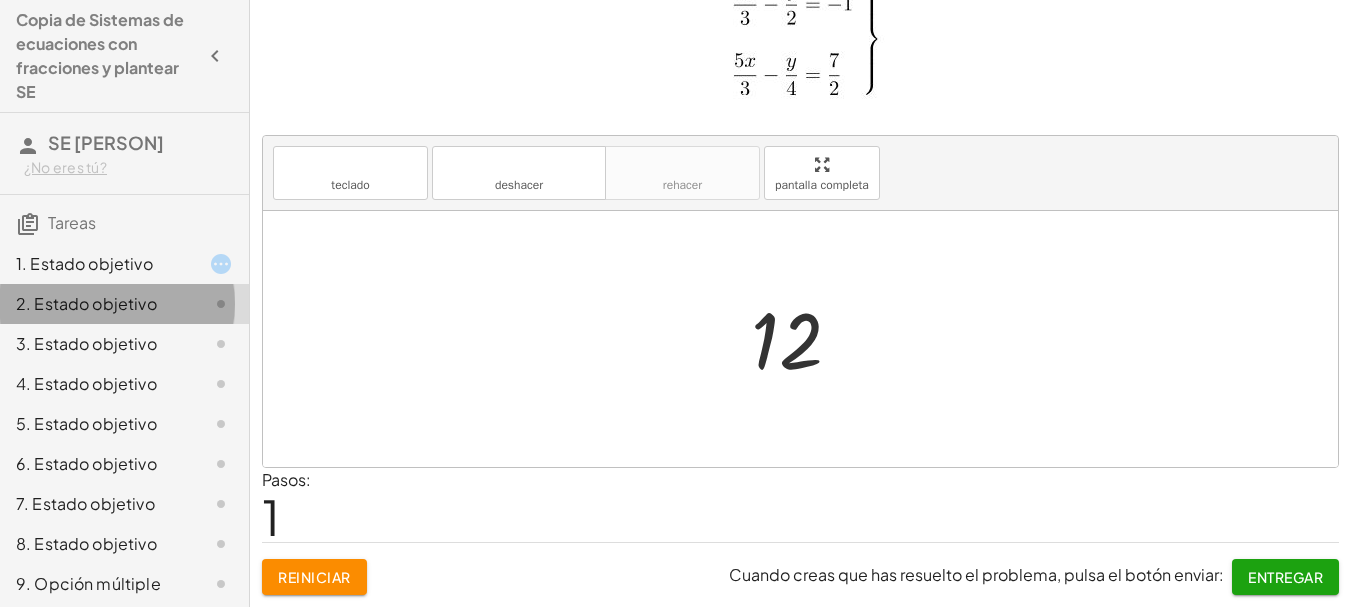 click on "1. Estado objetivo" at bounding box center [84, 263] 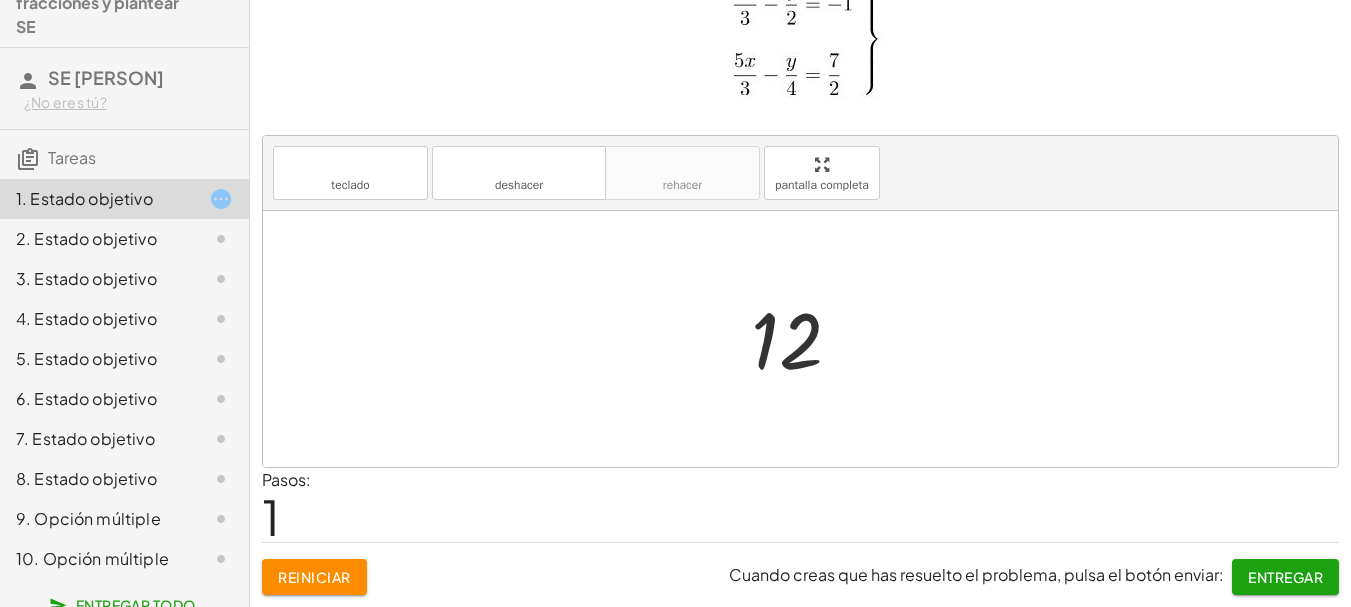 scroll, scrollTop: 97, scrollLeft: 0, axis: vertical 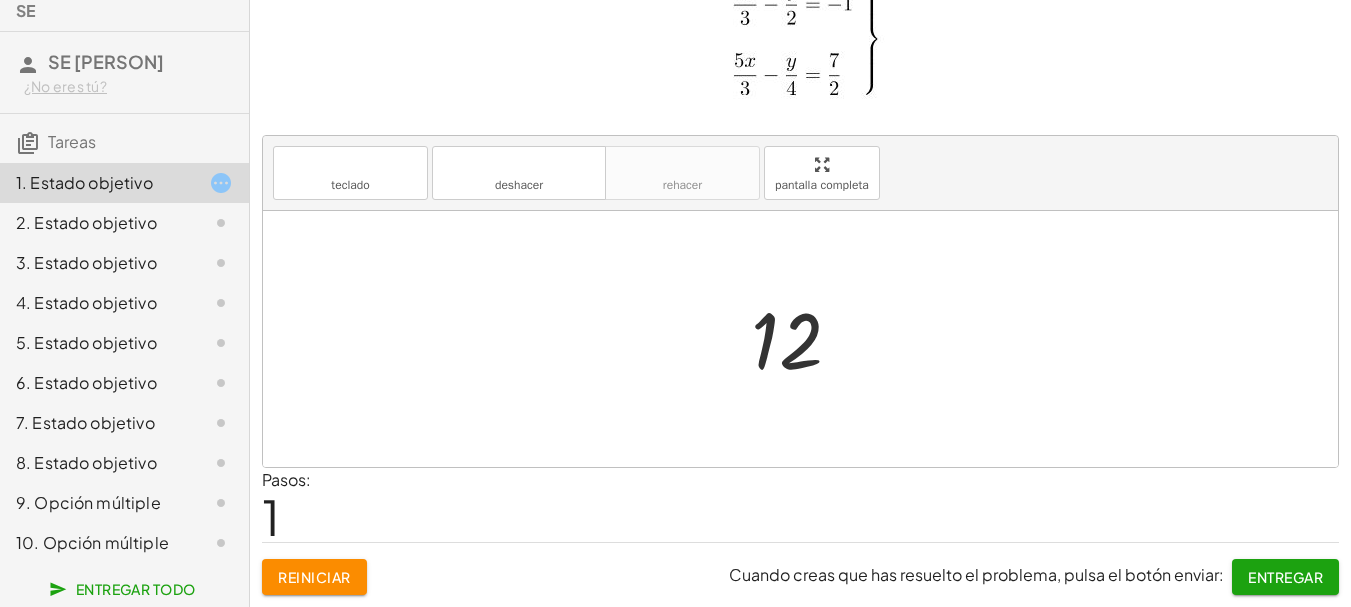 click on "9. Opción múltiple" at bounding box center (88, 502) 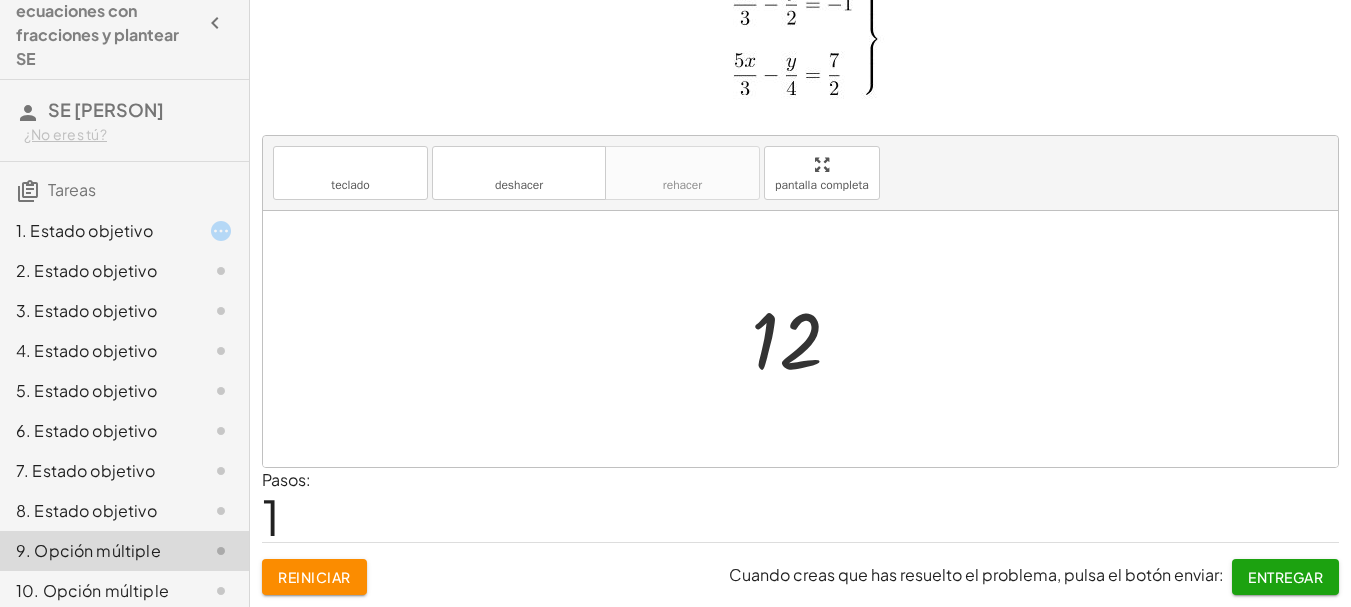 scroll, scrollTop: 0, scrollLeft: 0, axis: both 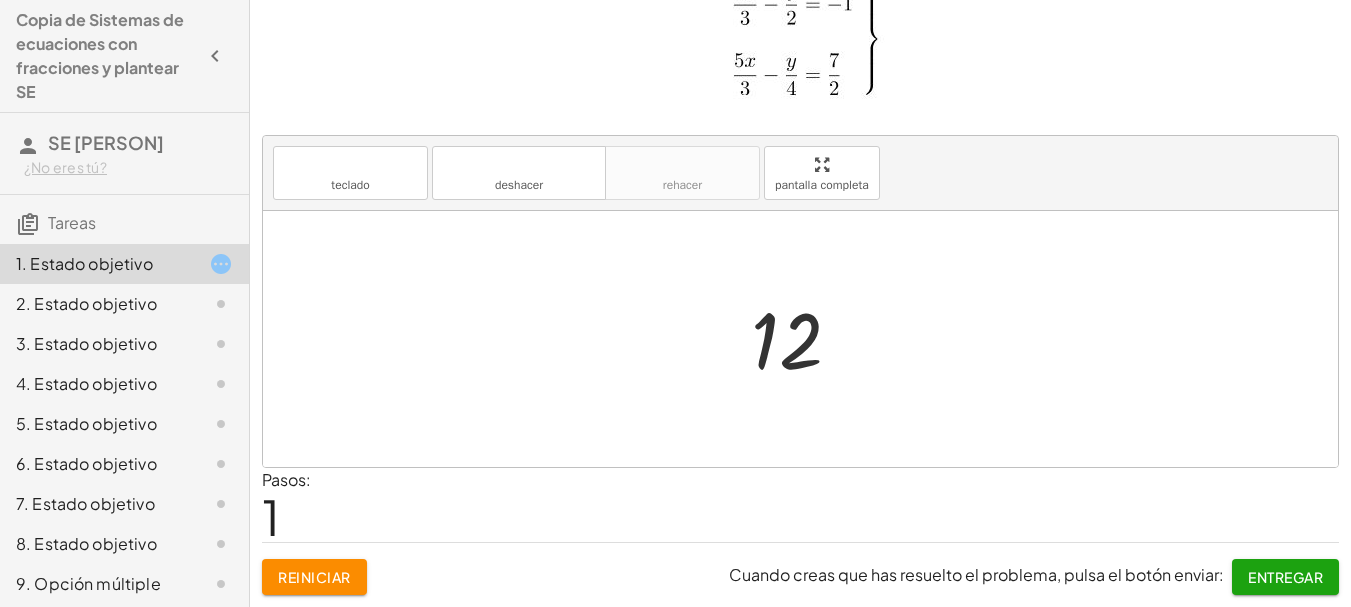 click on "1. Estado objetivo" at bounding box center (84, 263) 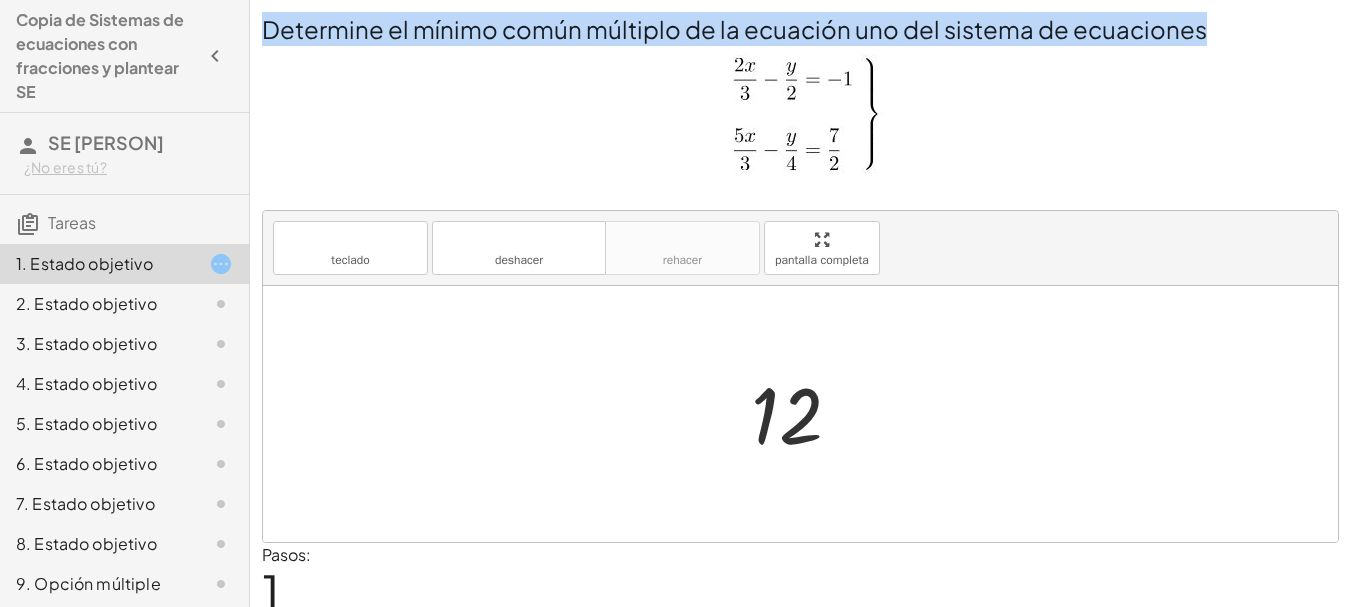drag, startPoint x: 266, startPoint y: 35, endPoint x: 1199, endPoint y: 43, distance: 933.0343 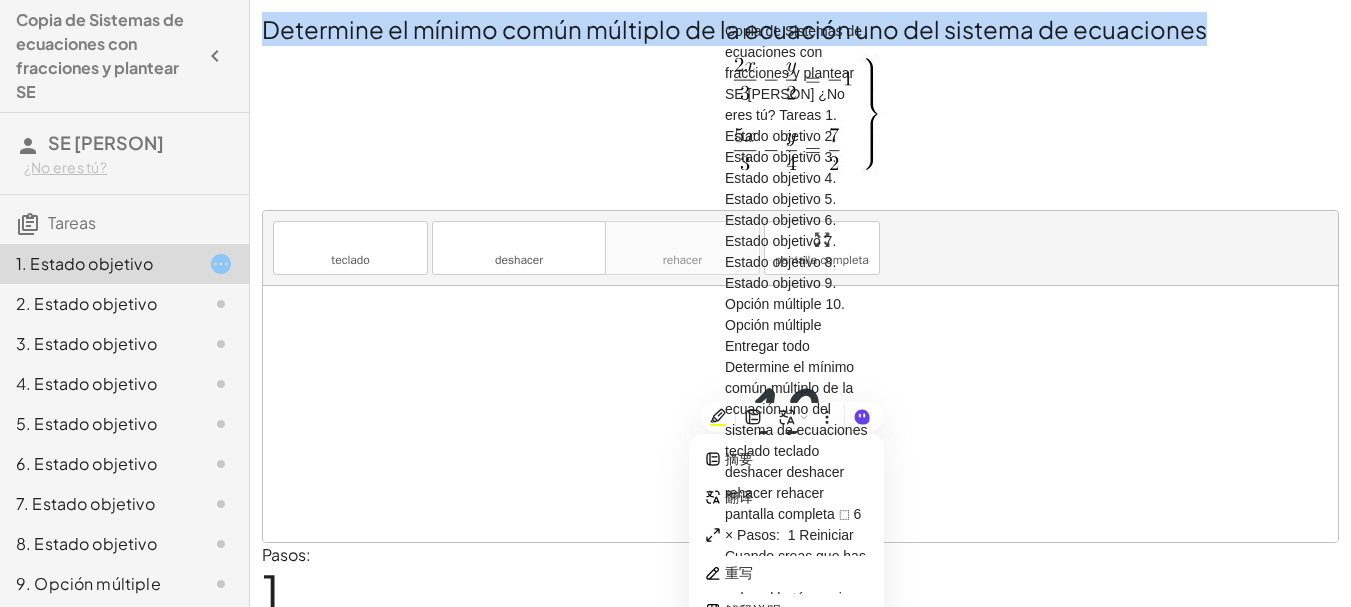 click at bounding box center (827, 417) 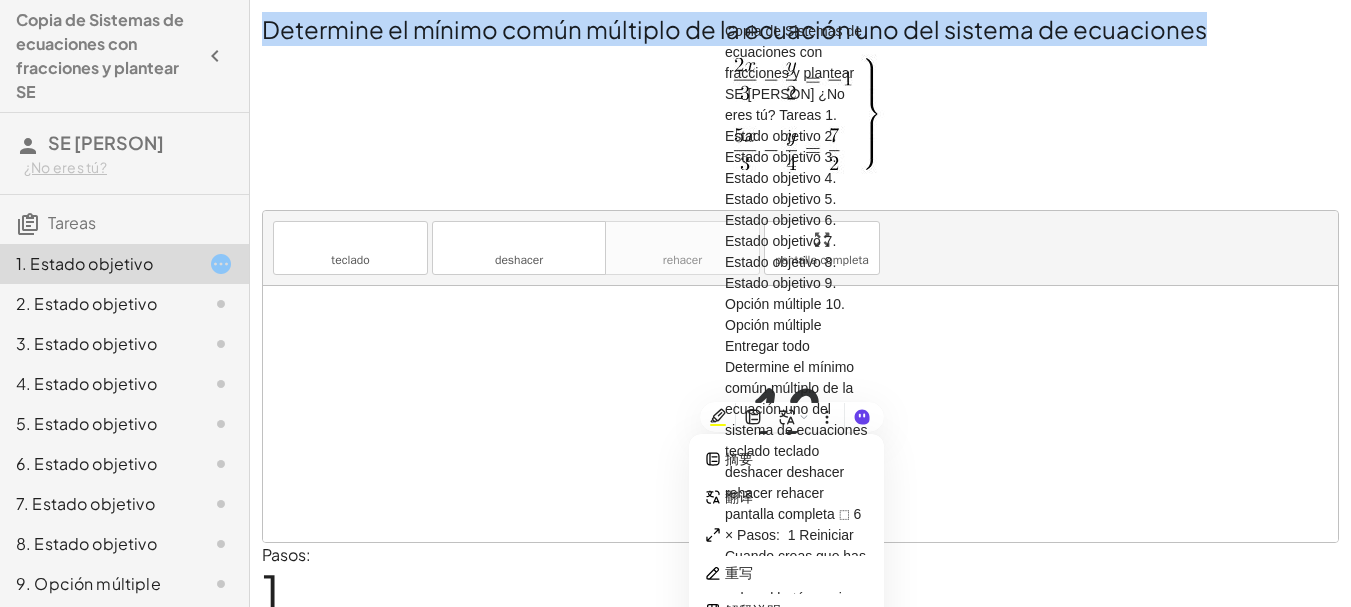 click at bounding box center [827, 417] 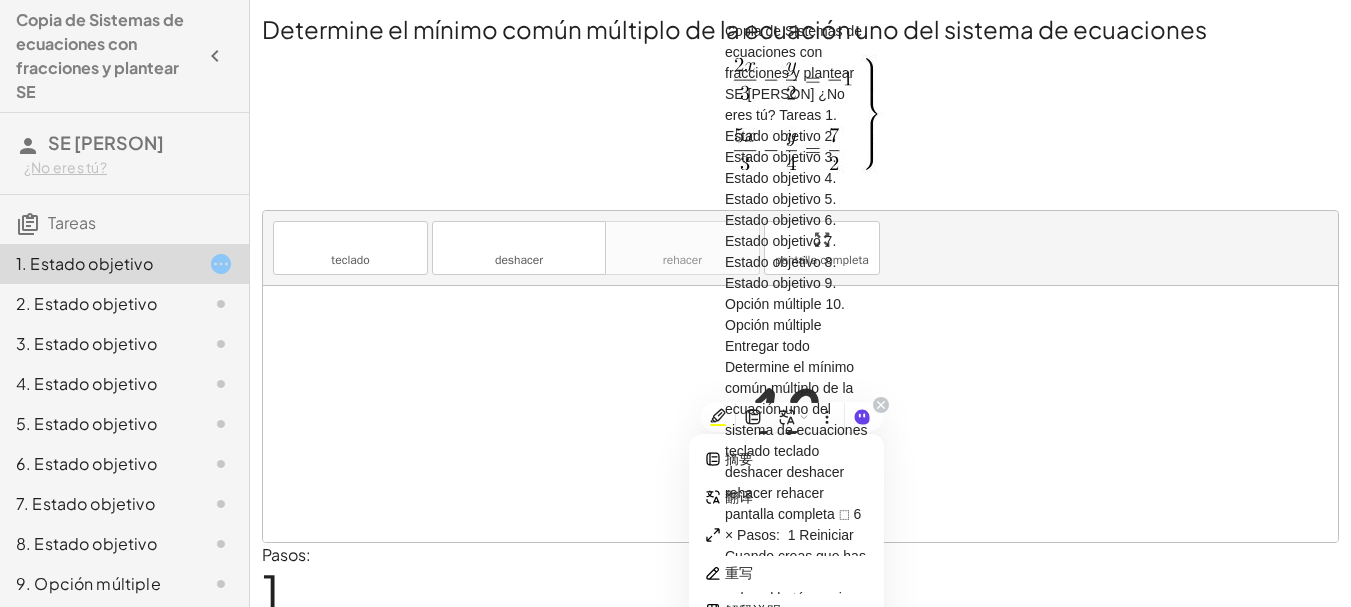 click on "摘要 翻译 扩写 重写 解释说明 语法 问答 解释代码" at bounding box center [786, 592] 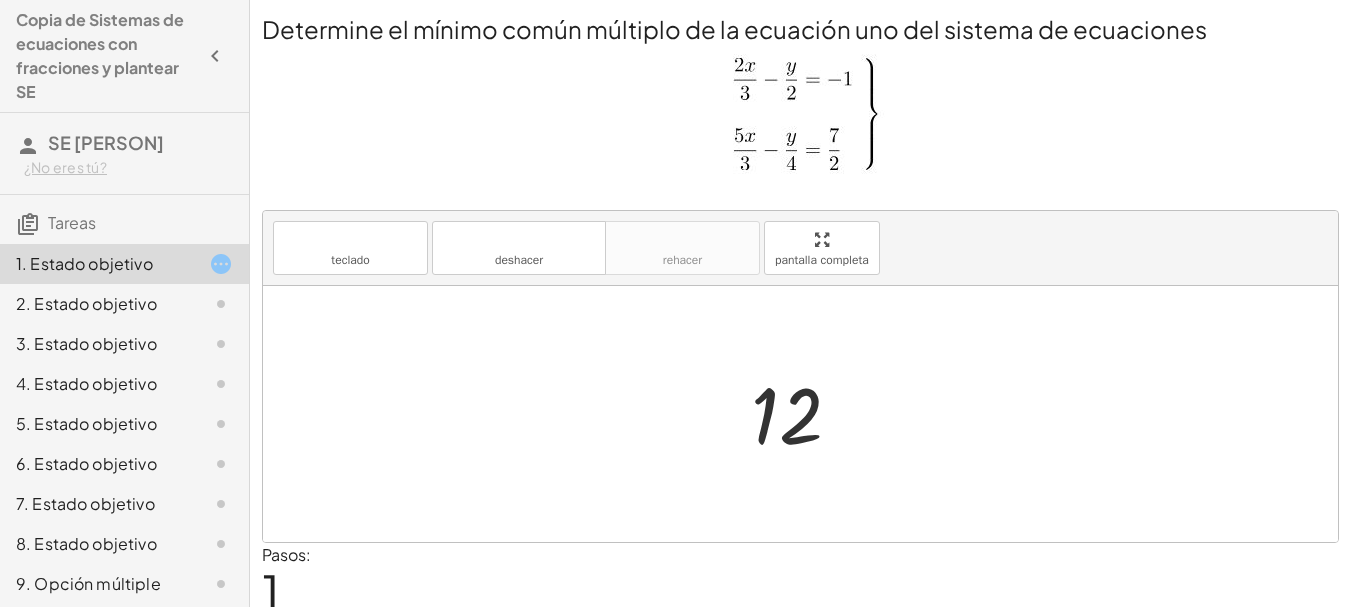 click at bounding box center [800, 414] 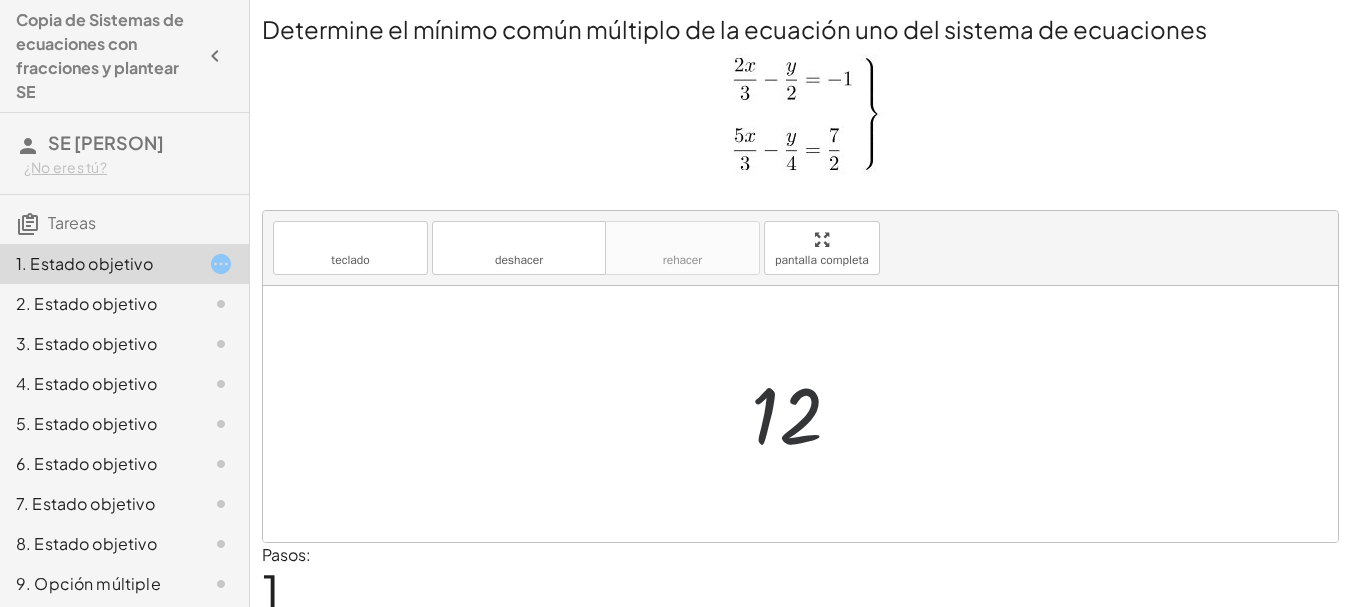 click at bounding box center [808, 414] 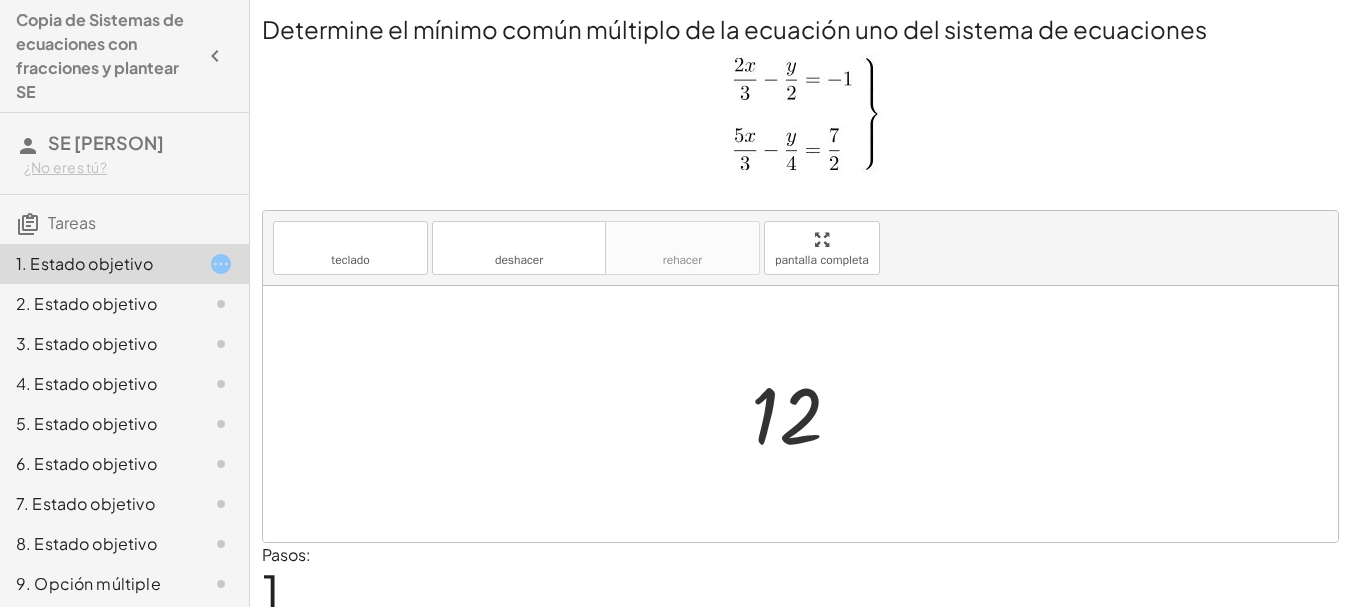 click at bounding box center (808, 414) 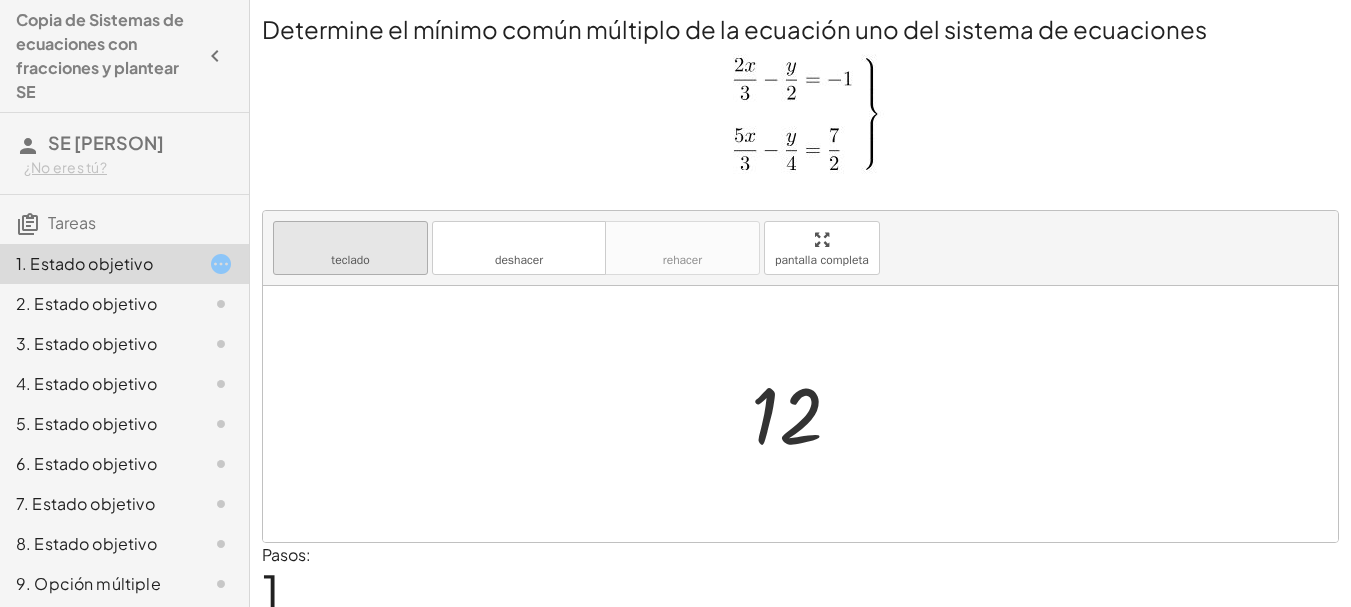 click on "teclado" at bounding box center [350, 239] 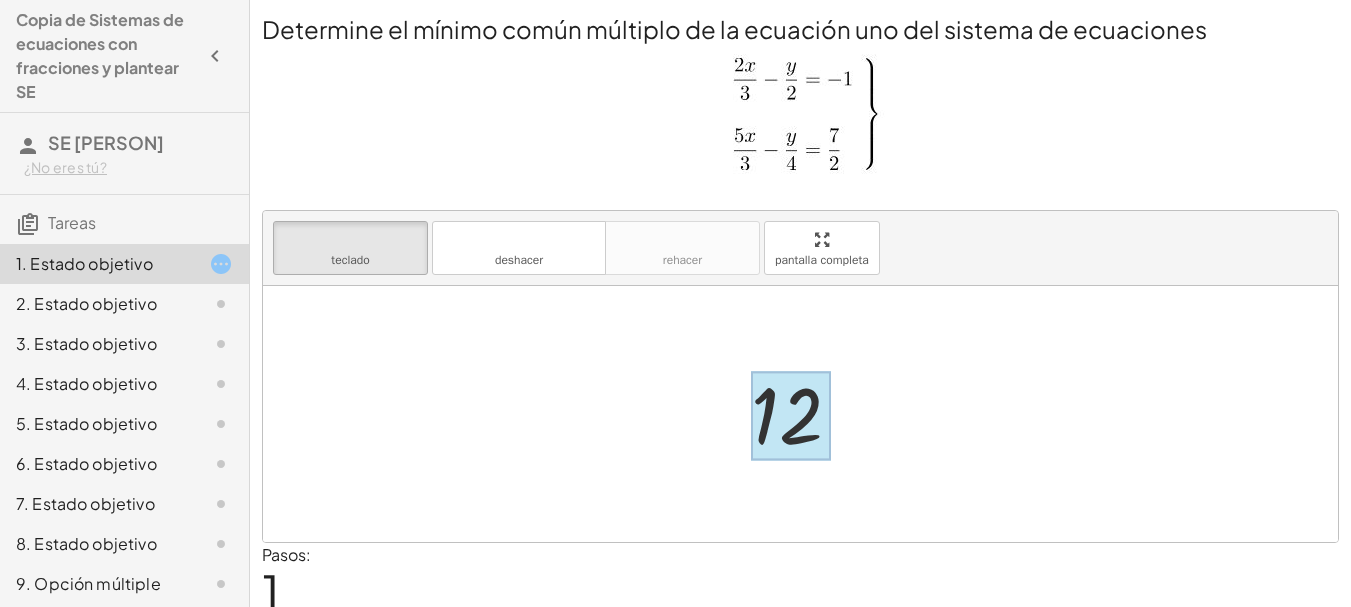 click at bounding box center (791, 416) 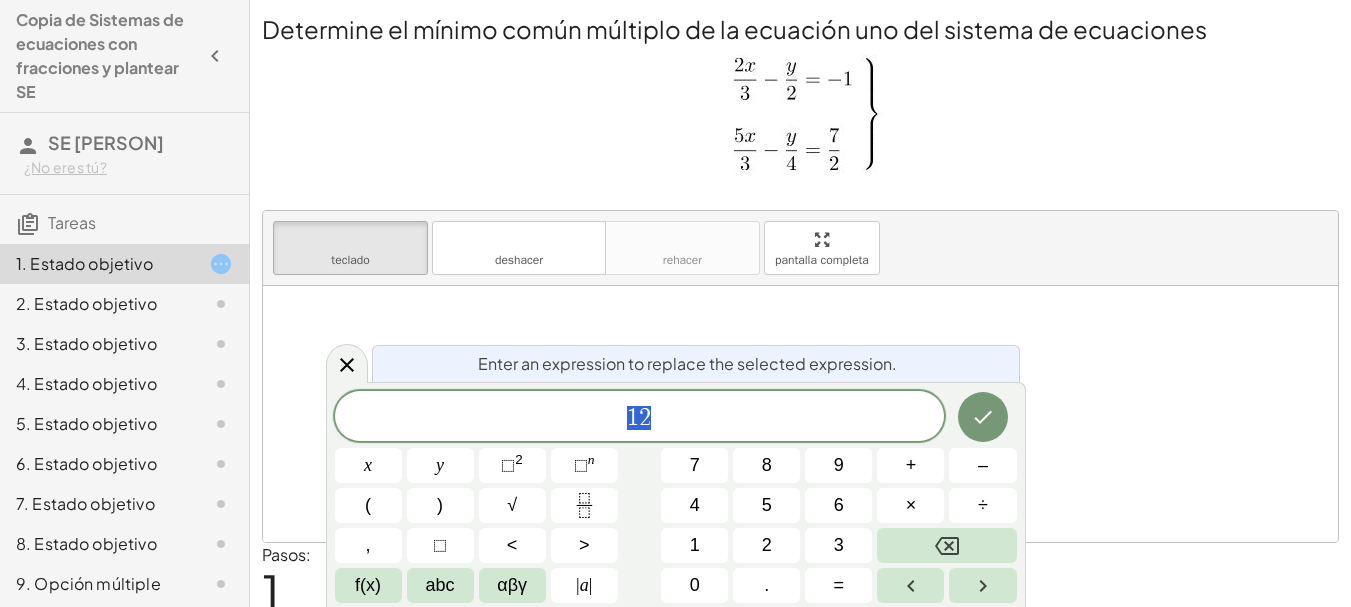 click on "1 2" at bounding box center (640, 418) 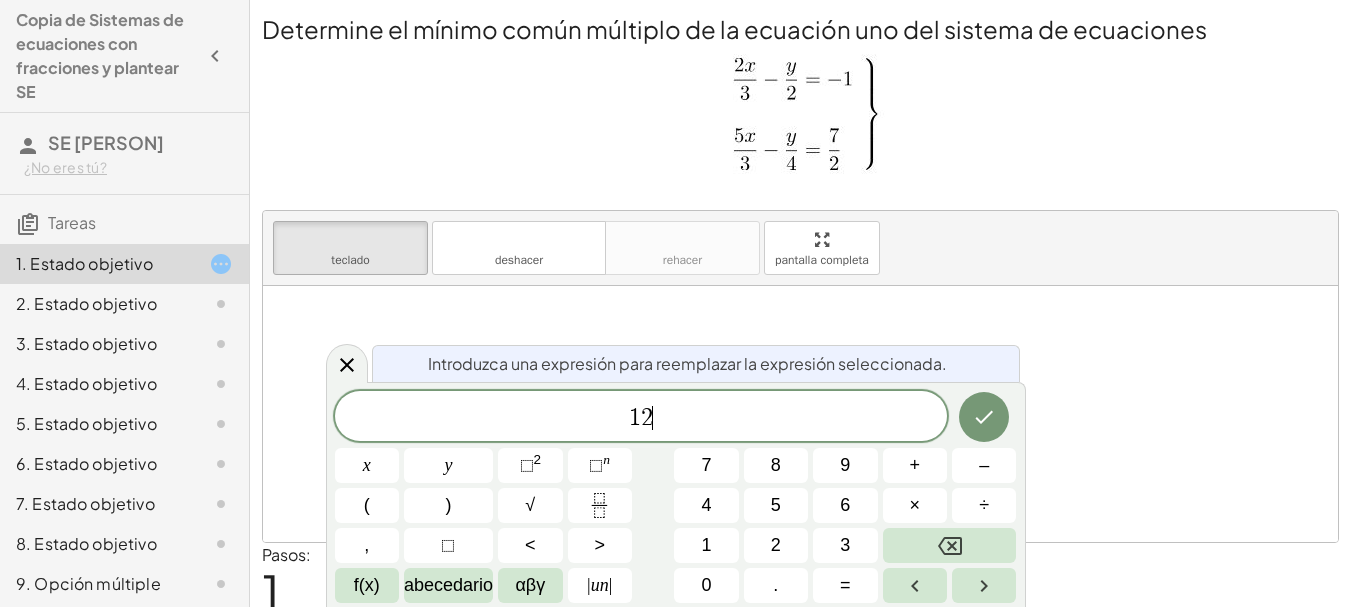 click on "1 2 ​" at bounding box center [641, 418] 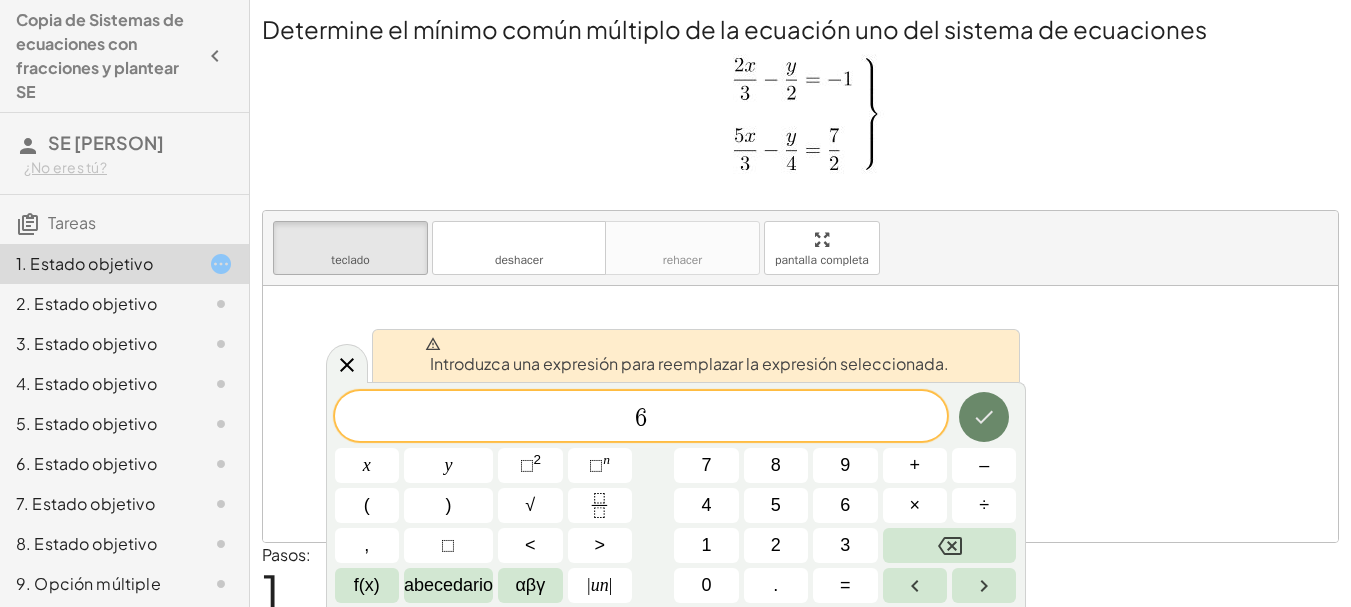 click 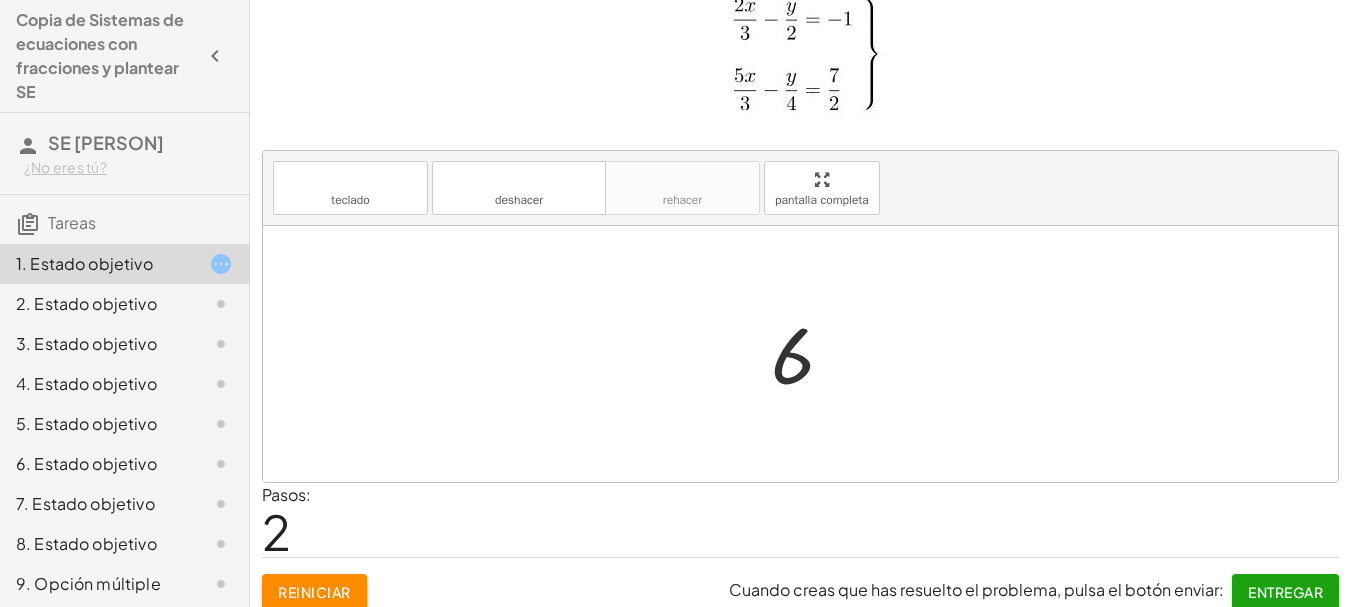 scroll, scrollTop: 75, scrollLeft: 0, axis: vertical 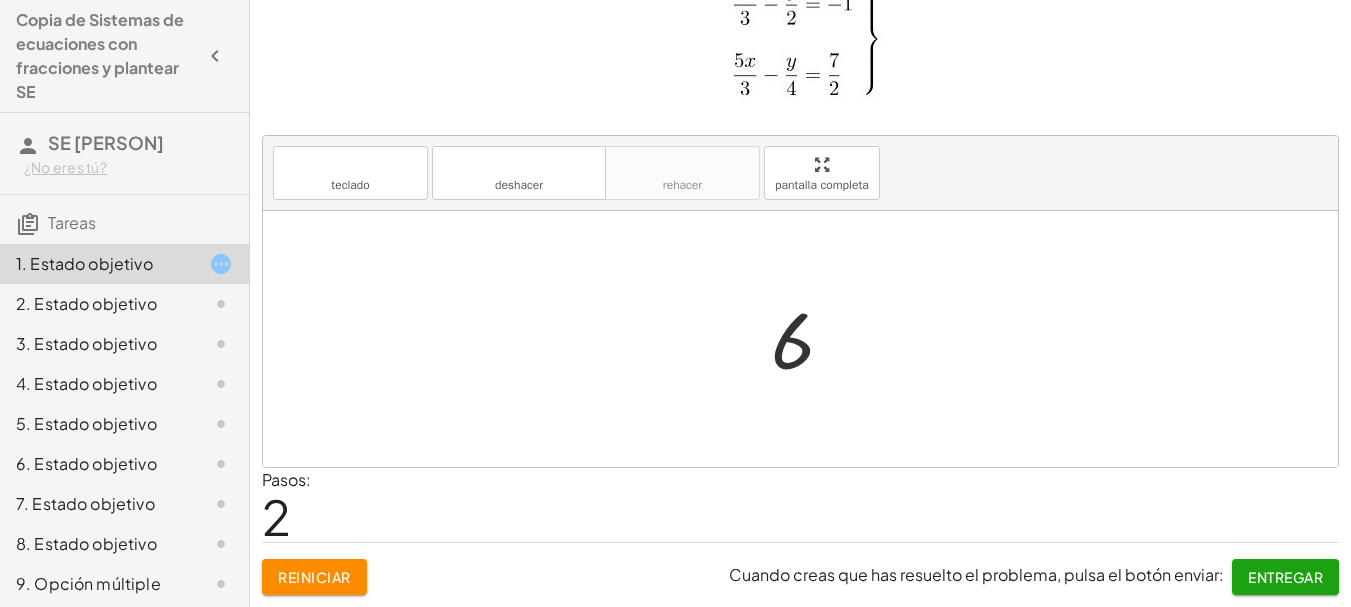 click on "Reiniciar" at bounding box center [314, 577] 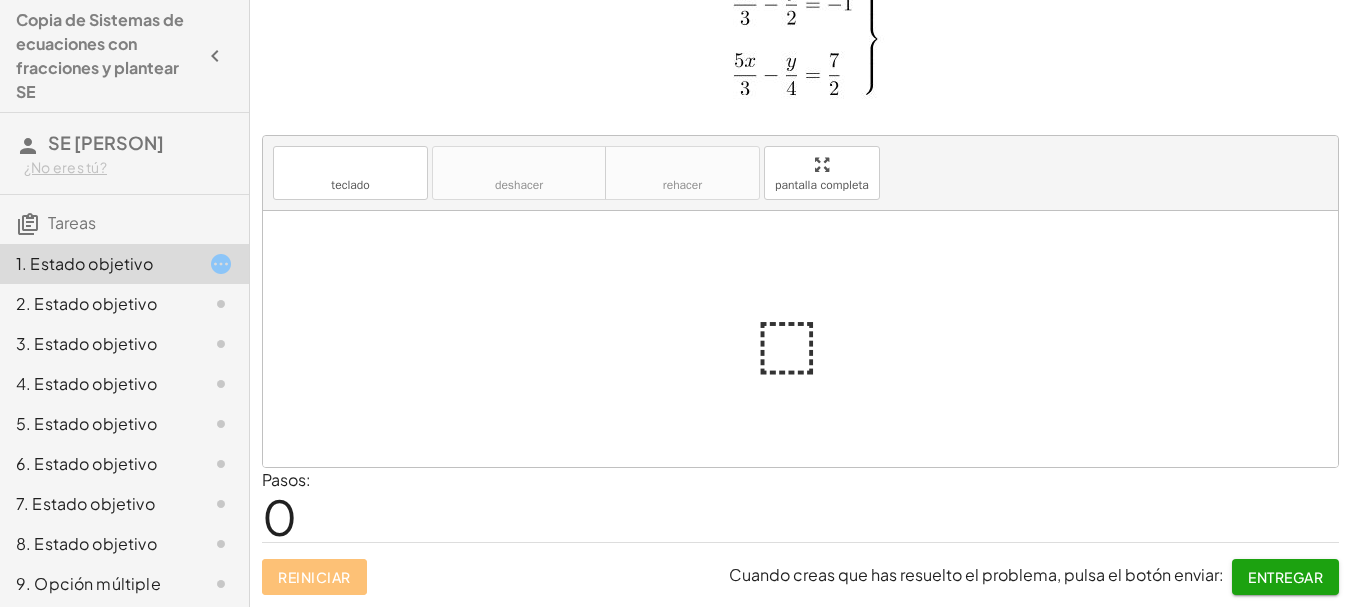 click at bounding box center [808, 339] 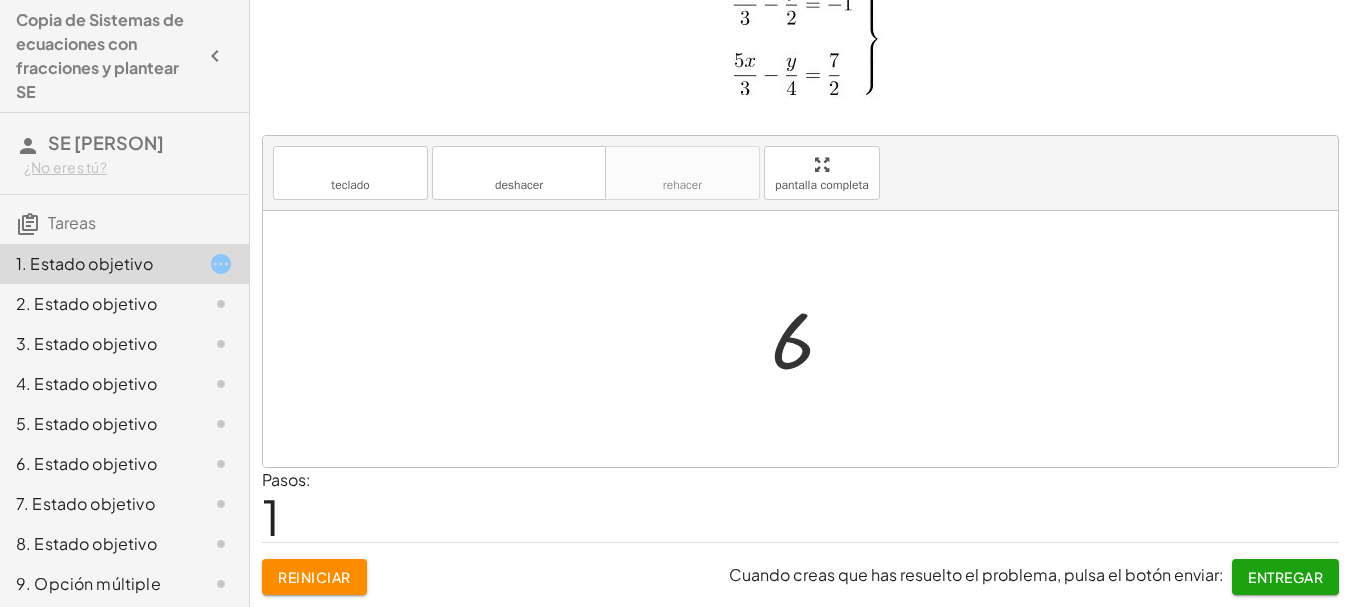 click on "2. Estado objetivo" at bounding box center [86, 303] 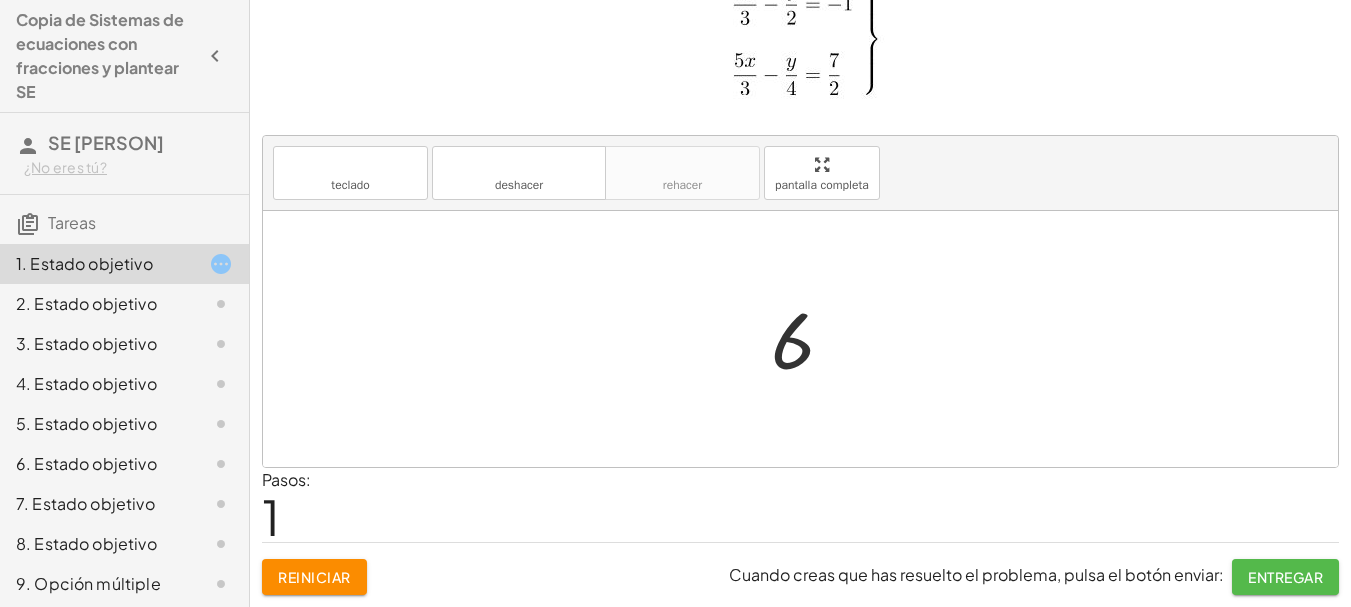 click on "Entregar" at bounding box center [1285, 577] 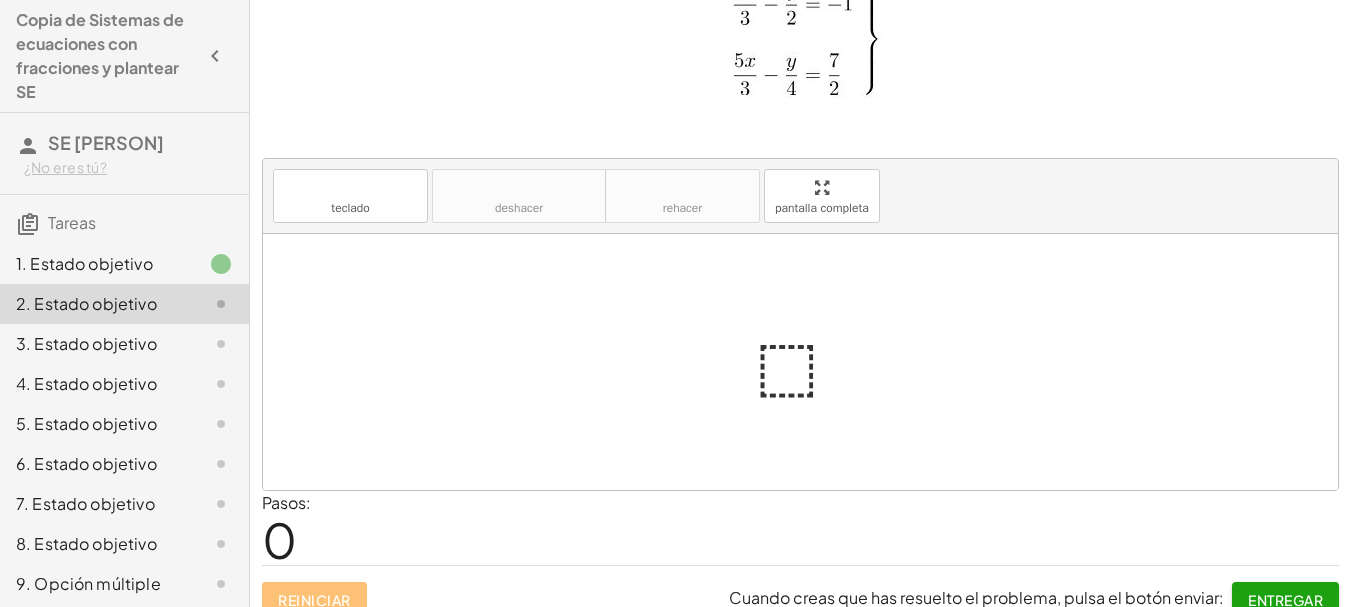 scroll, scrollTop: 0, scrollLeft: 0, axis: both 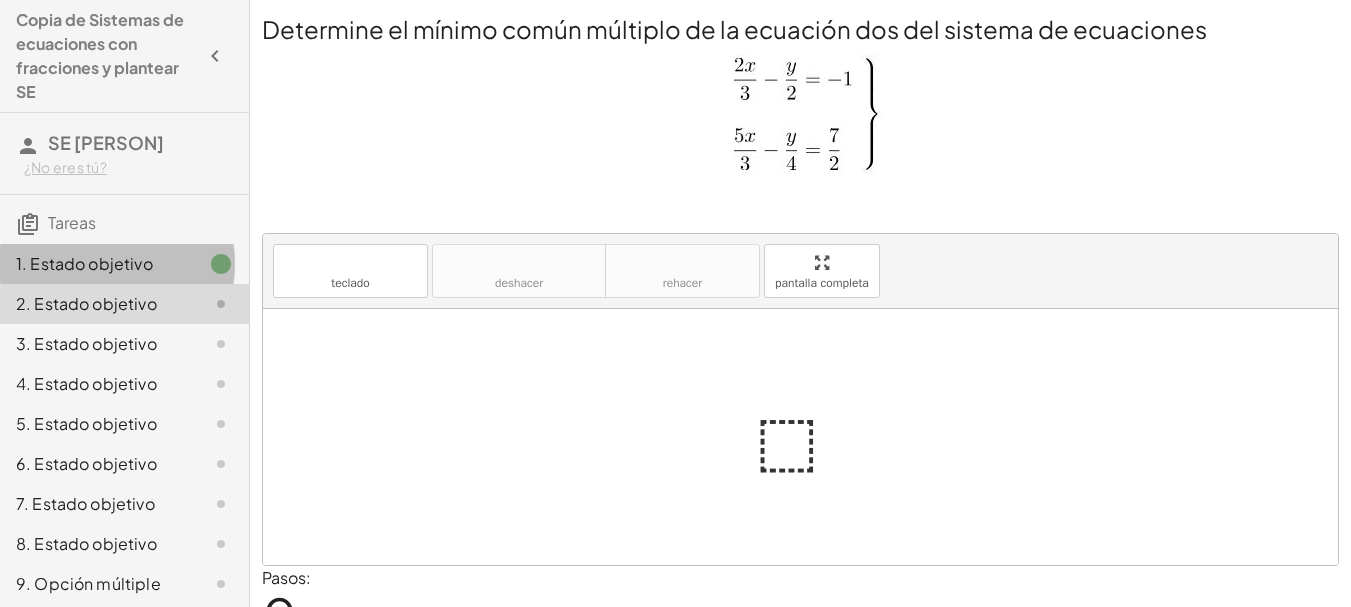 click on "1. Estado objetivo" 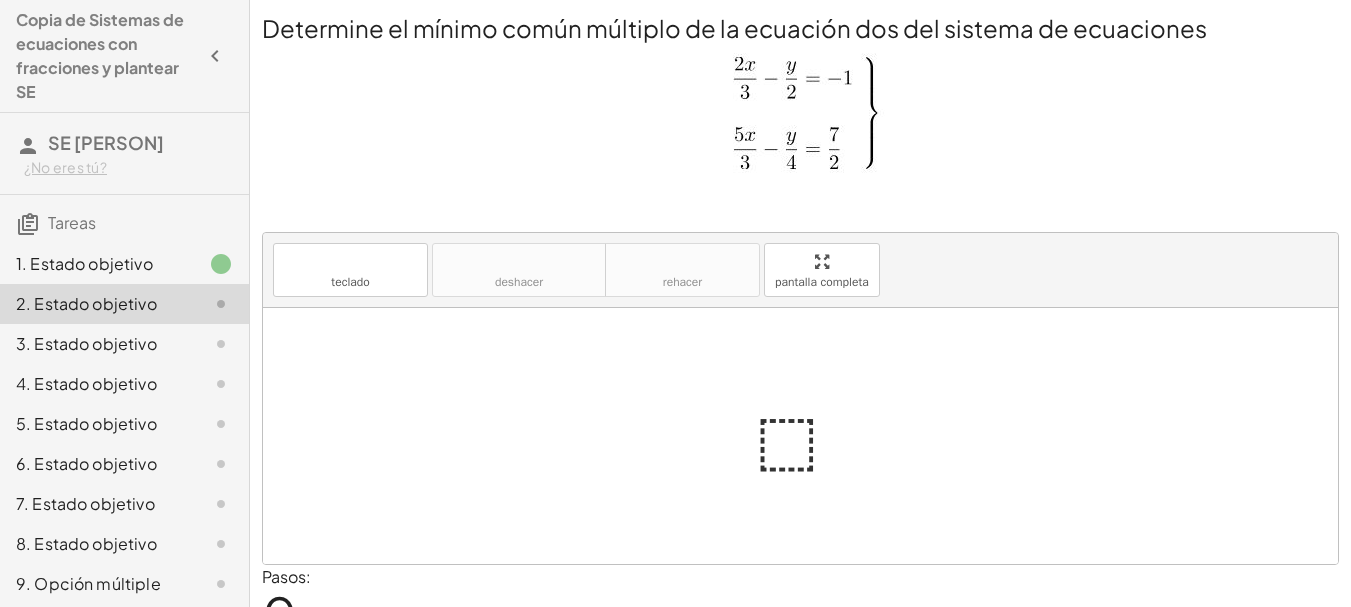 scroll, scrollTop: 0, scrollLeft: 0, axis: both 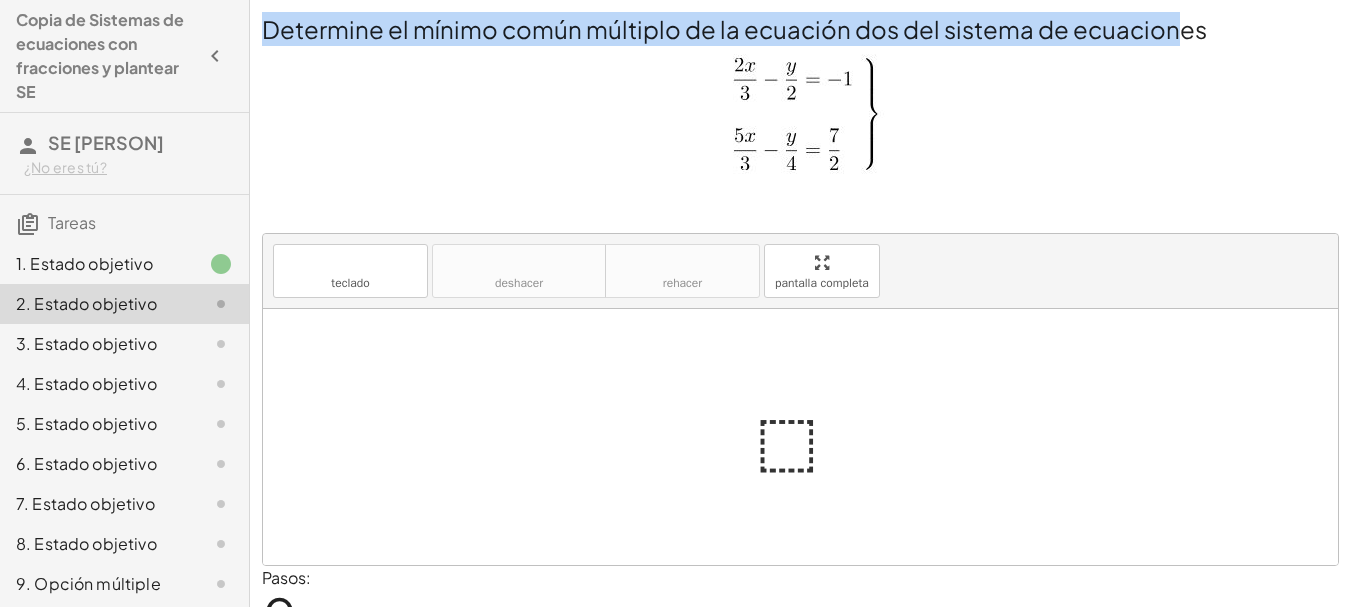drag, startPoint x: 268, startPoint y: 37, endPoint x: 1171, endPoint y: 31, distance: 903.01996 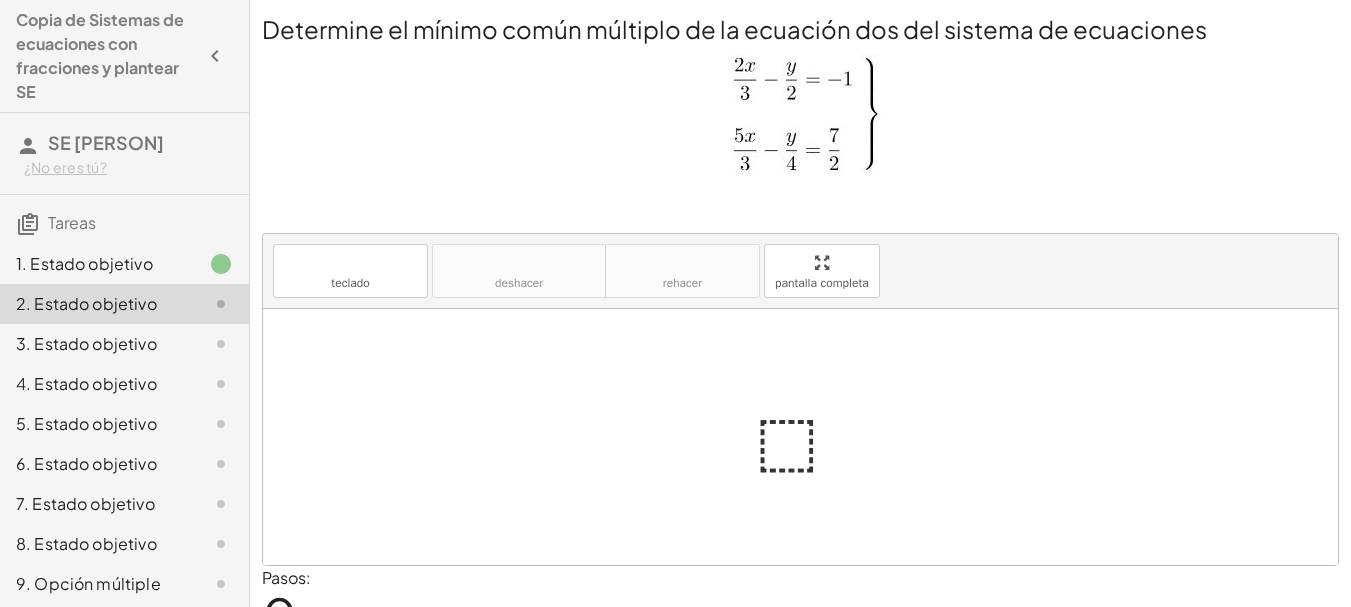 click on "Determine el mínimo común múltiplo de la ecuación dos del sistema de ecuaciones" at bounding box center (734, 29) 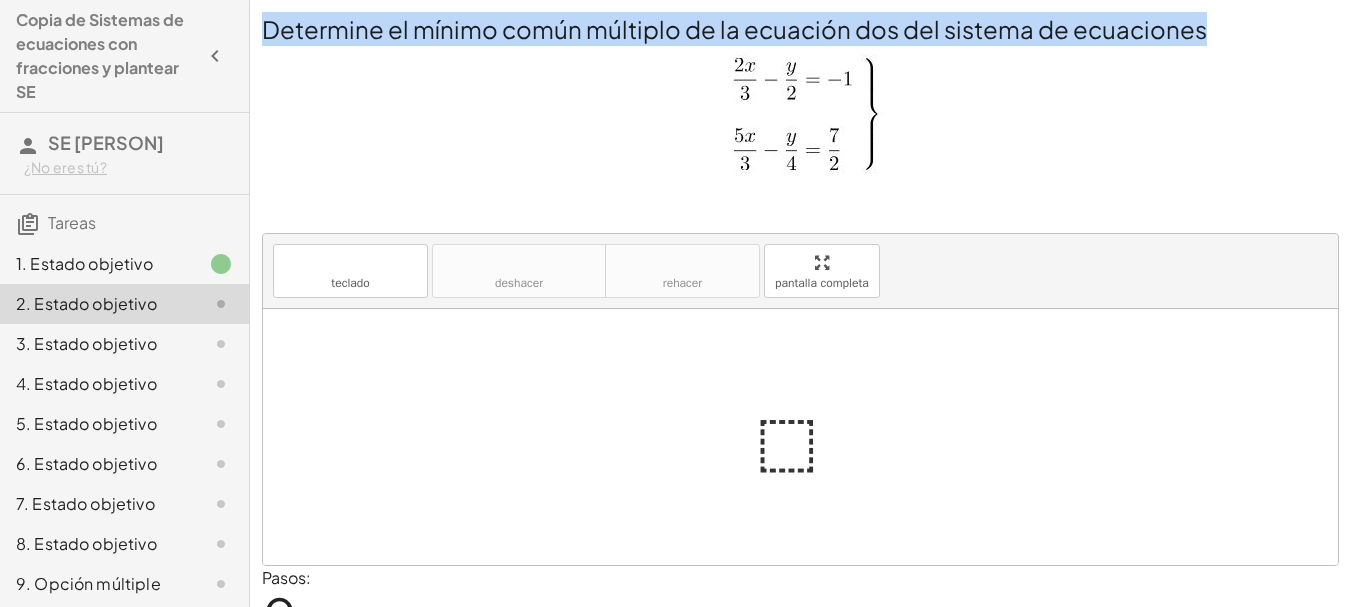 drag, startPoint x: 1202, startPoint y: 34, endPoint x: 253, endPoint y: -28, distance: 951.02313 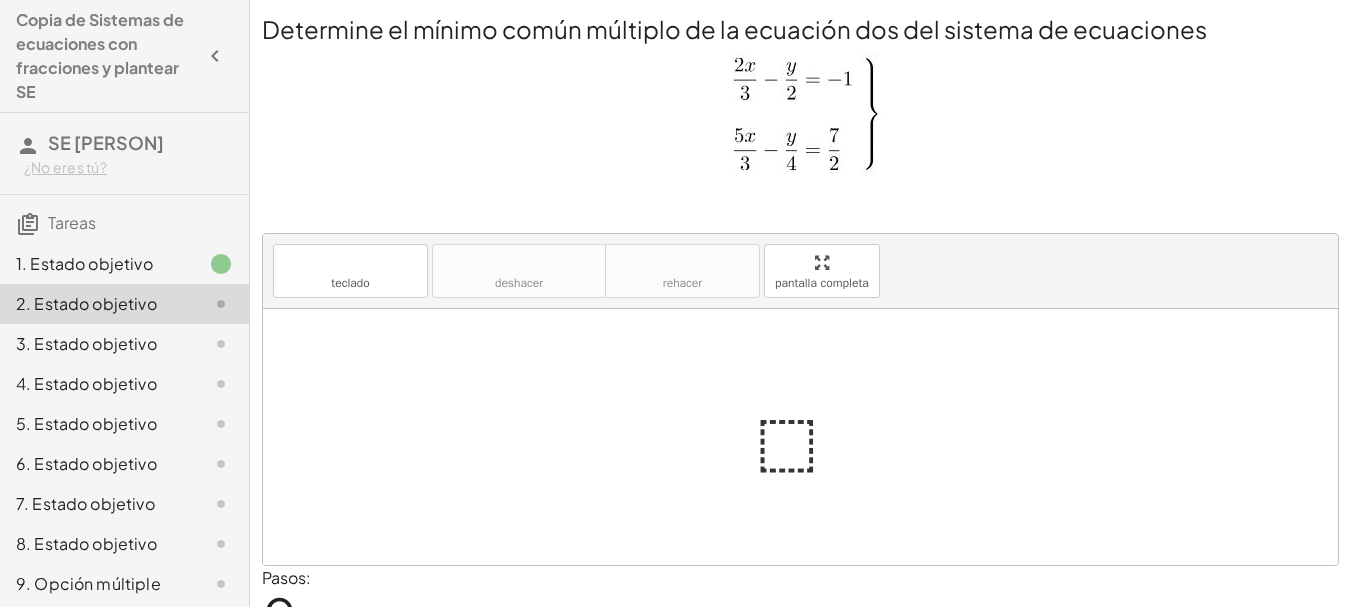 click on "7 8 9 + – 4 5 6 × ÷ ⬚ 2 √ abc 1 2 3 0 ." at bounding box center [0, 0] 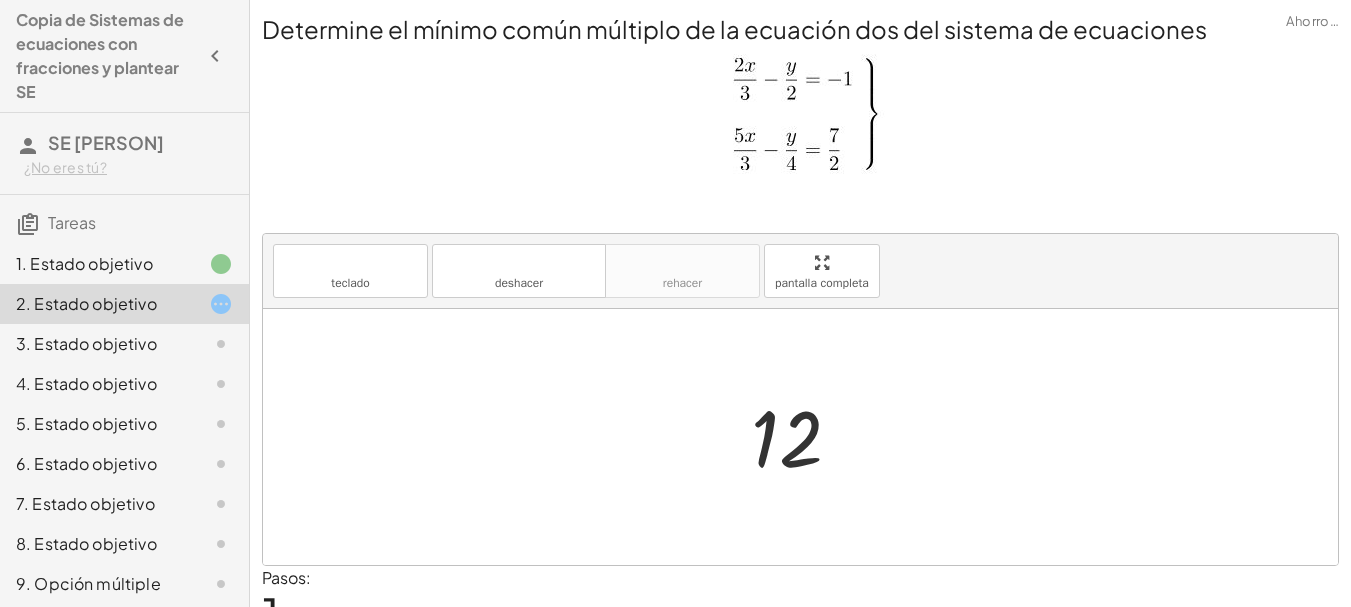 scroll, scrollTop: 98, scrollLeft: 0, axis: vertical 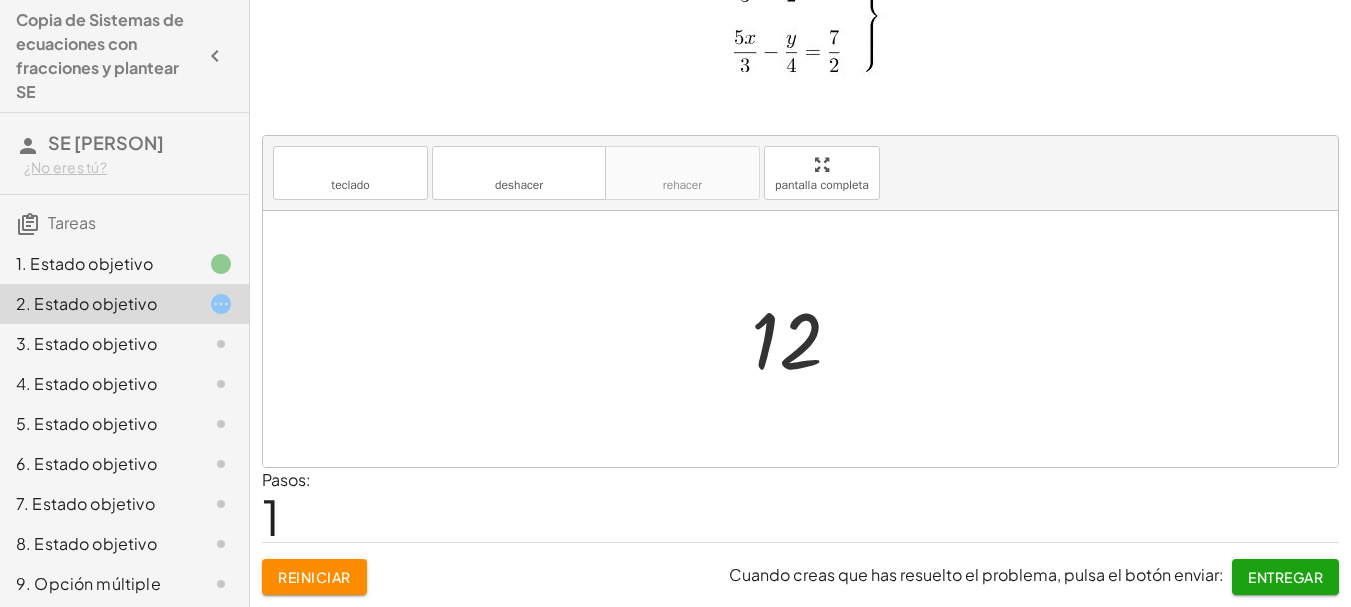 click on "Entregar" at bounding box center [1285, 577] 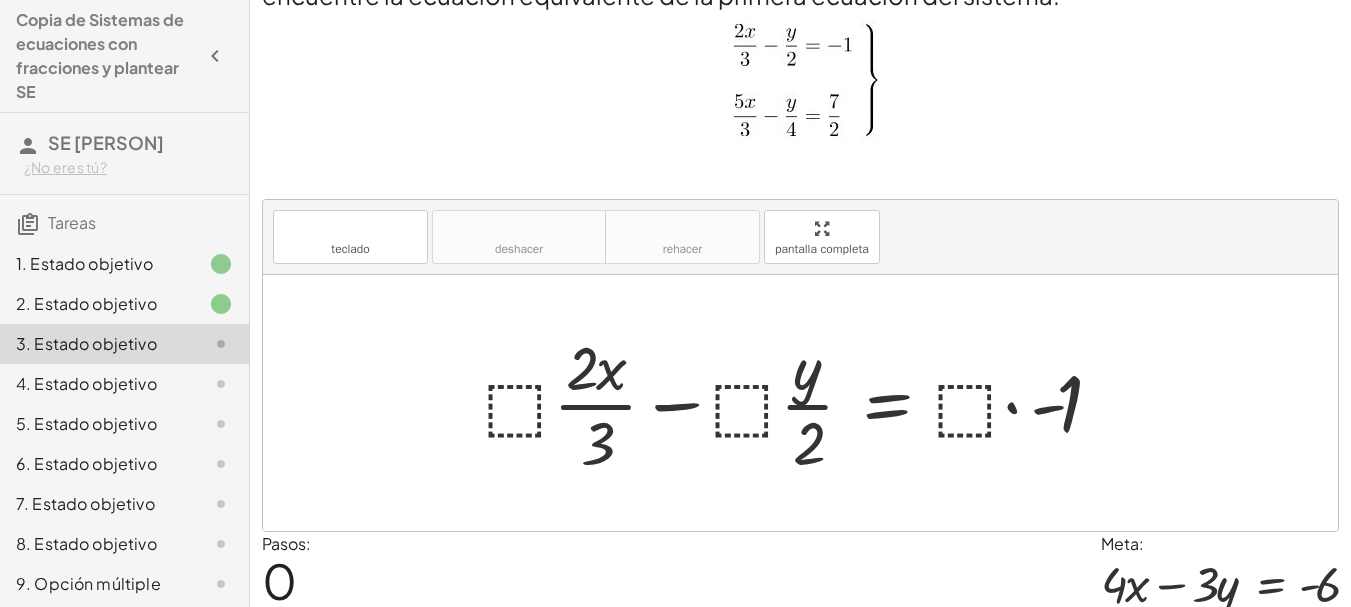 scroll, scrollTop: 0, scrollLeft: 0, axis: both 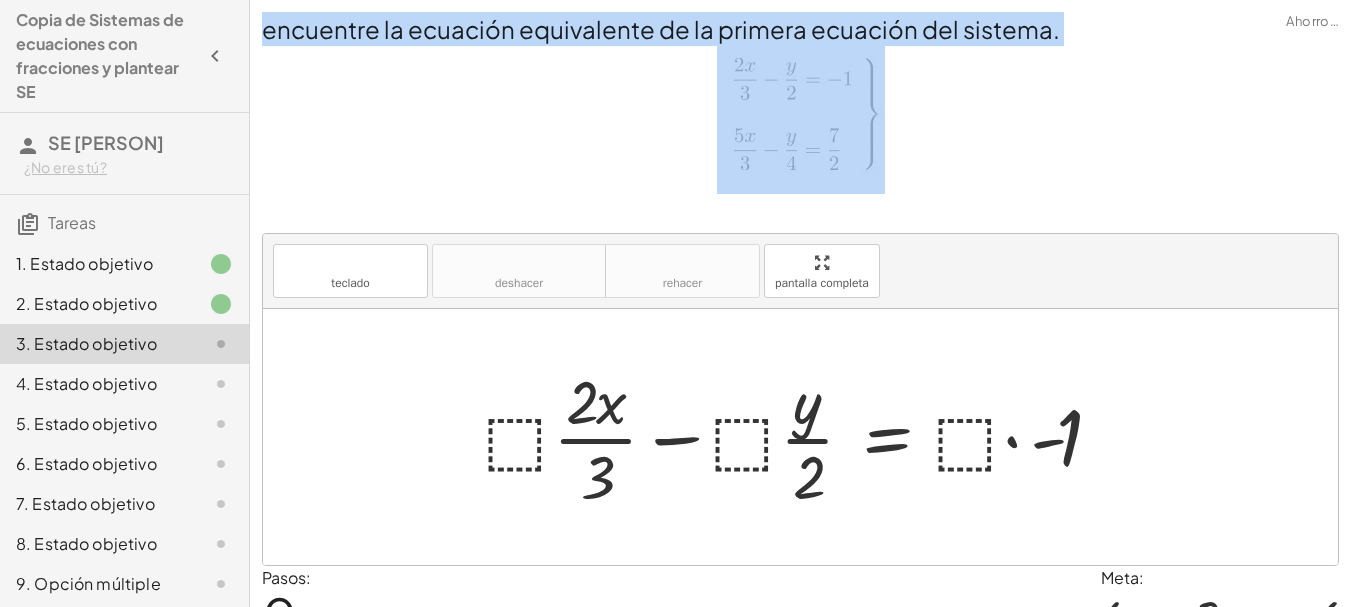 drag, startPoint x: 261, startPoint y: 35, endPoint x: 918, endPoint y: 124, distance: 663.00073 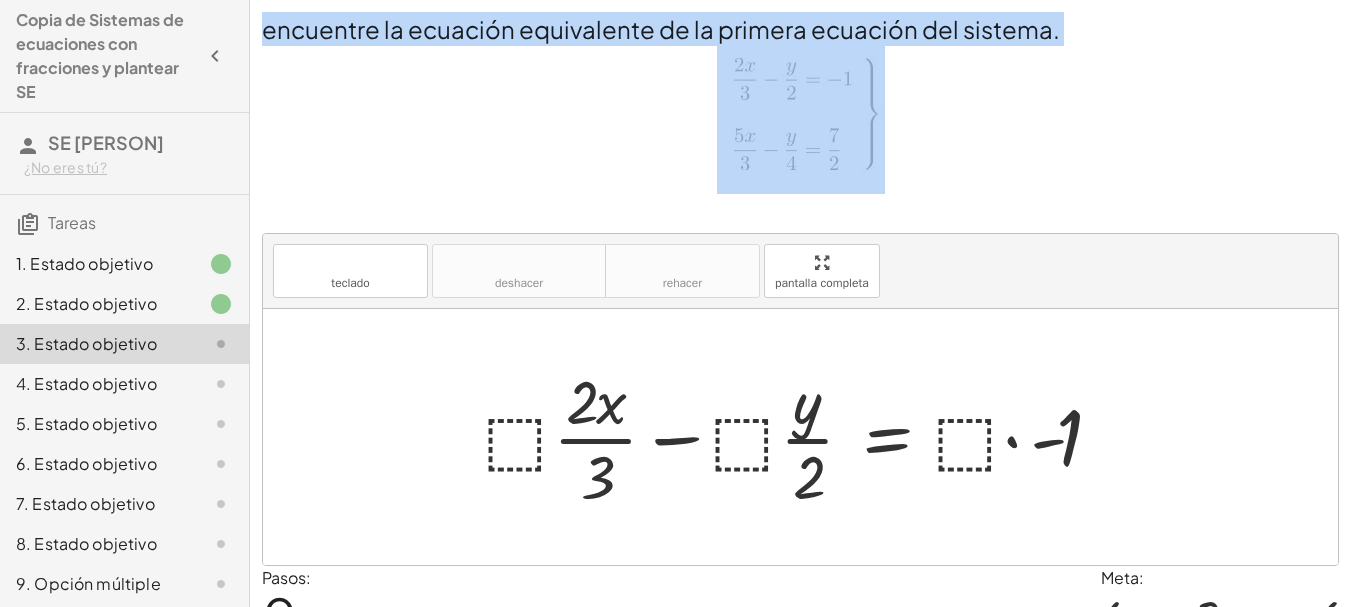 click at bounding box center (801, 117) 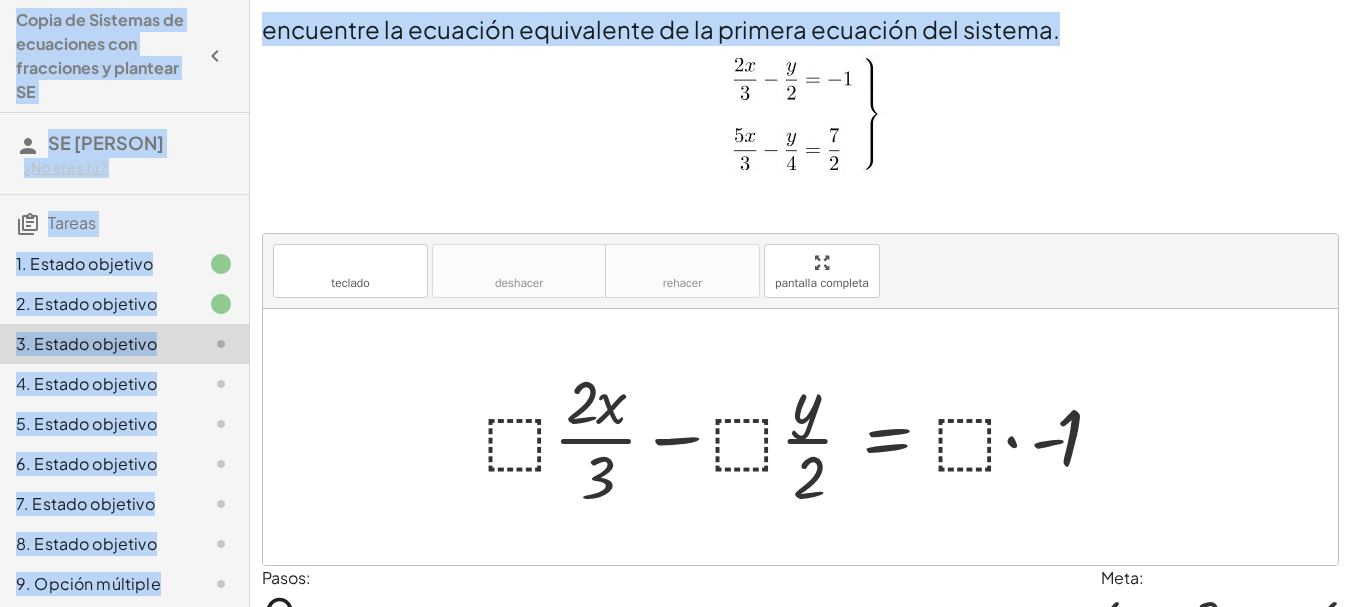drag, startPoint x: 1095, startPoint y: 39, endPoint x: 248, endPoint y: 21, distance: 847.1912 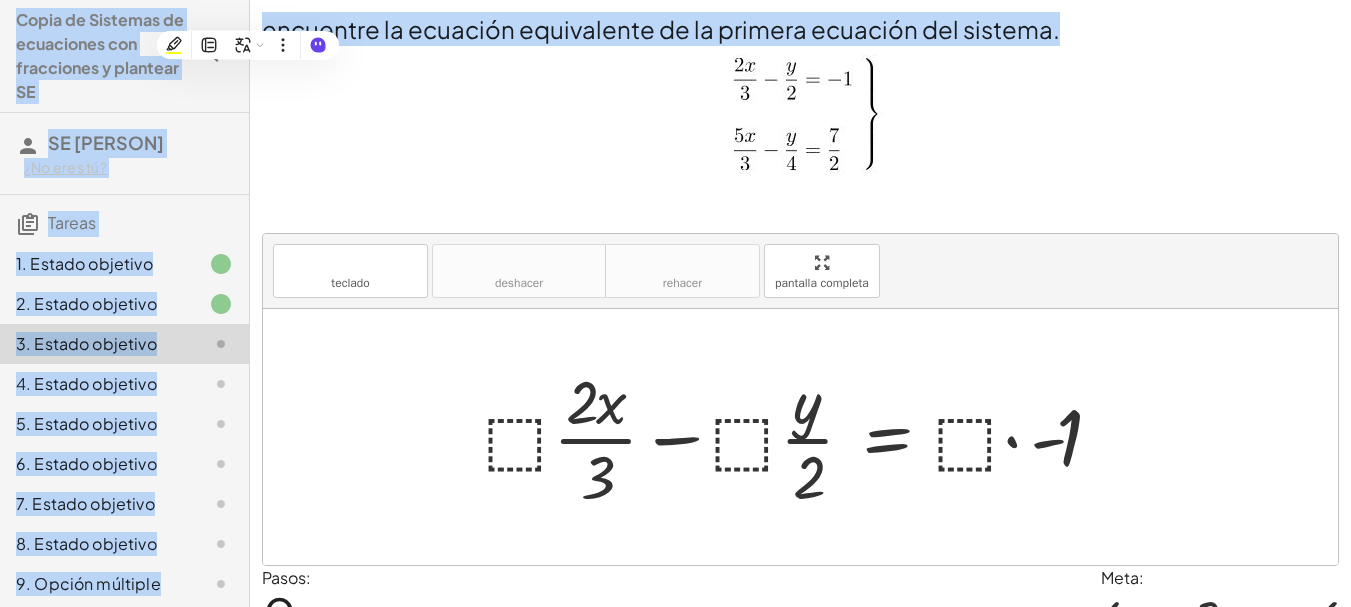 click on "encuentre la ecuación equivalente de la primera ecuación del sistema." at bounding box center [661, 29] 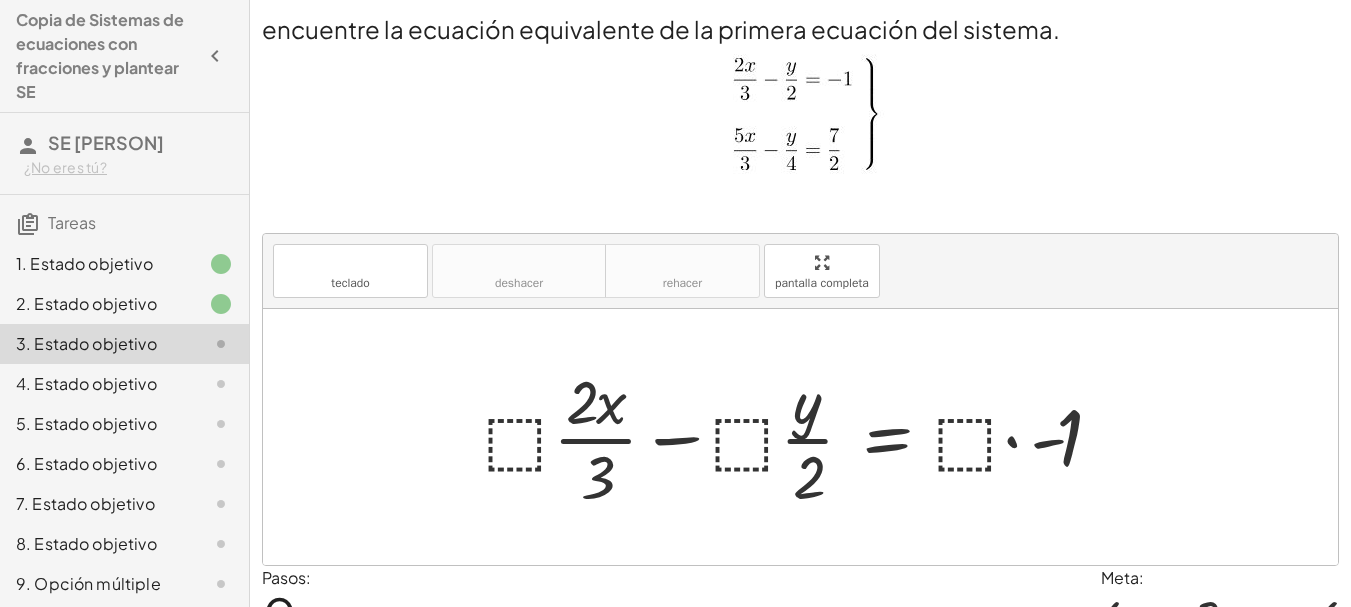 click on "encuentre la ecuación equivalente de la primera ecuación del sistema." at bounding box center [661, 29] 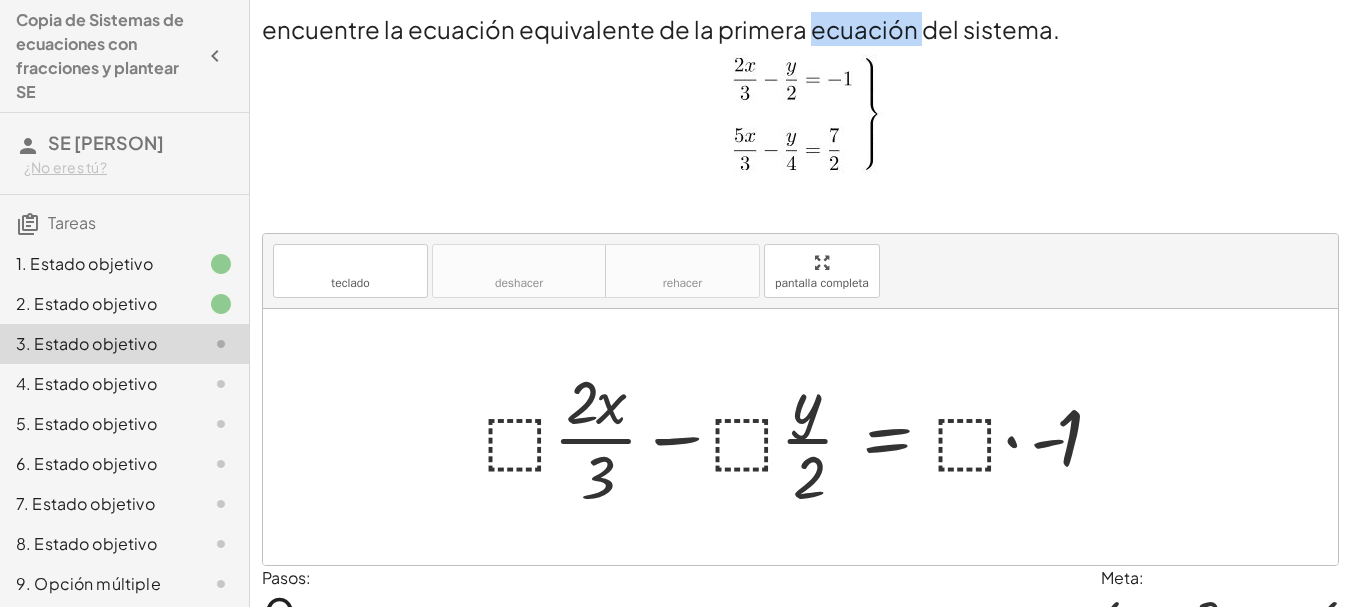 click on "encuentre la ecuación equivalente de la primera ecuación del sistema." at bounding box center [661, 29] 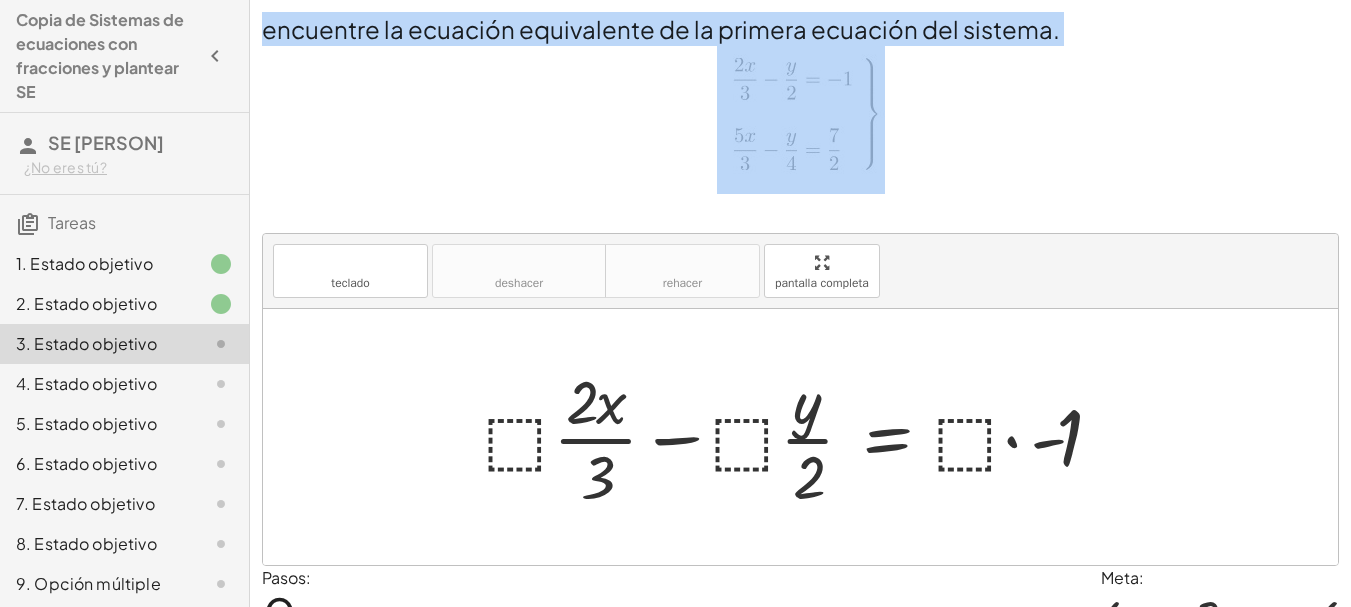 click on "encuentre la ecuación equivalente de la primera ecuación del sistema." at bounding box center [661, 29] 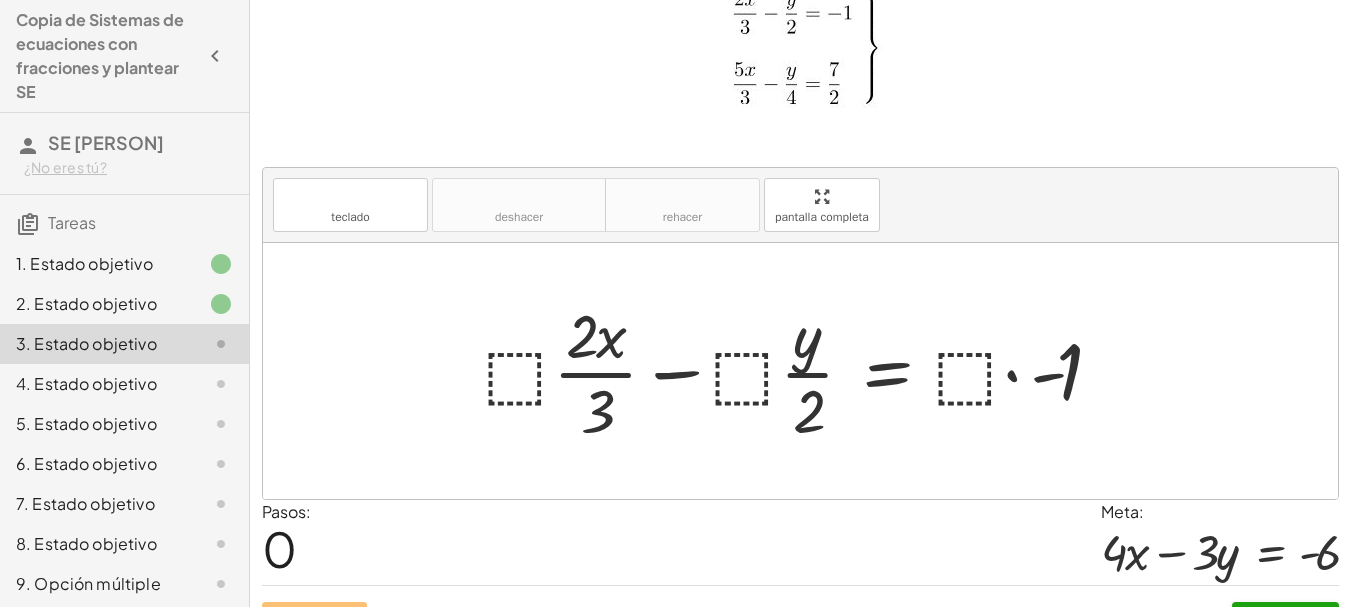scroll, scrollTop: 100, scrollLeft: 0, axis: vertical 